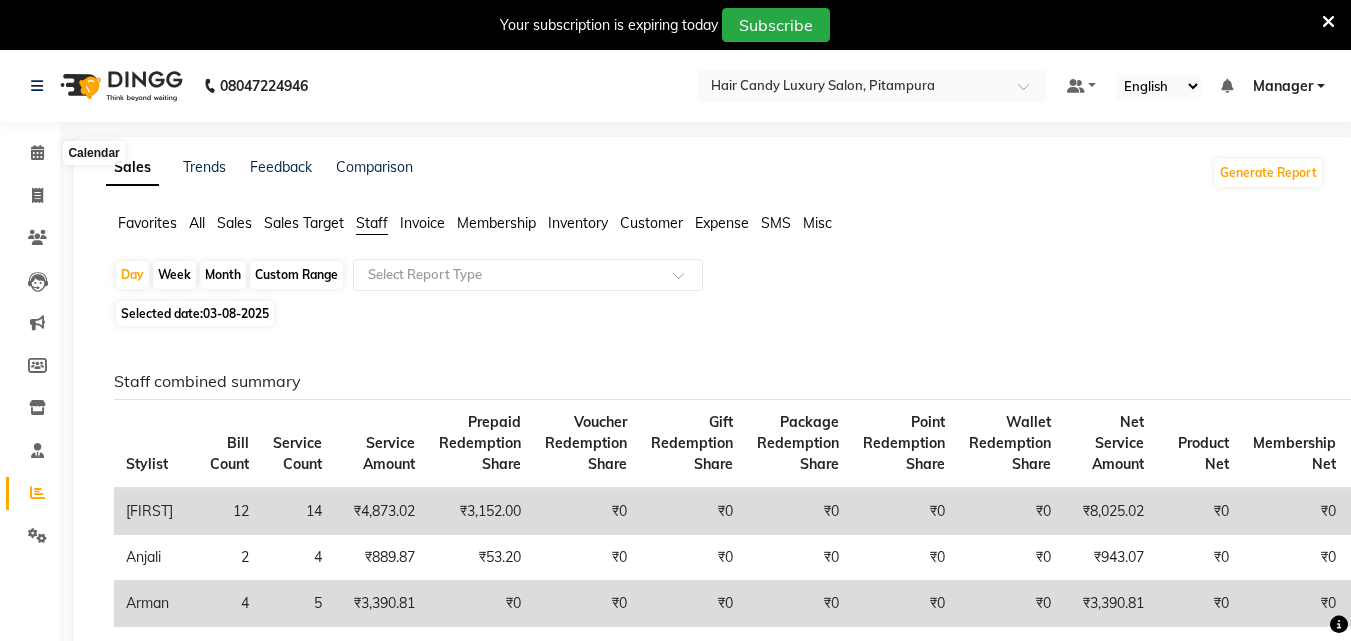 click 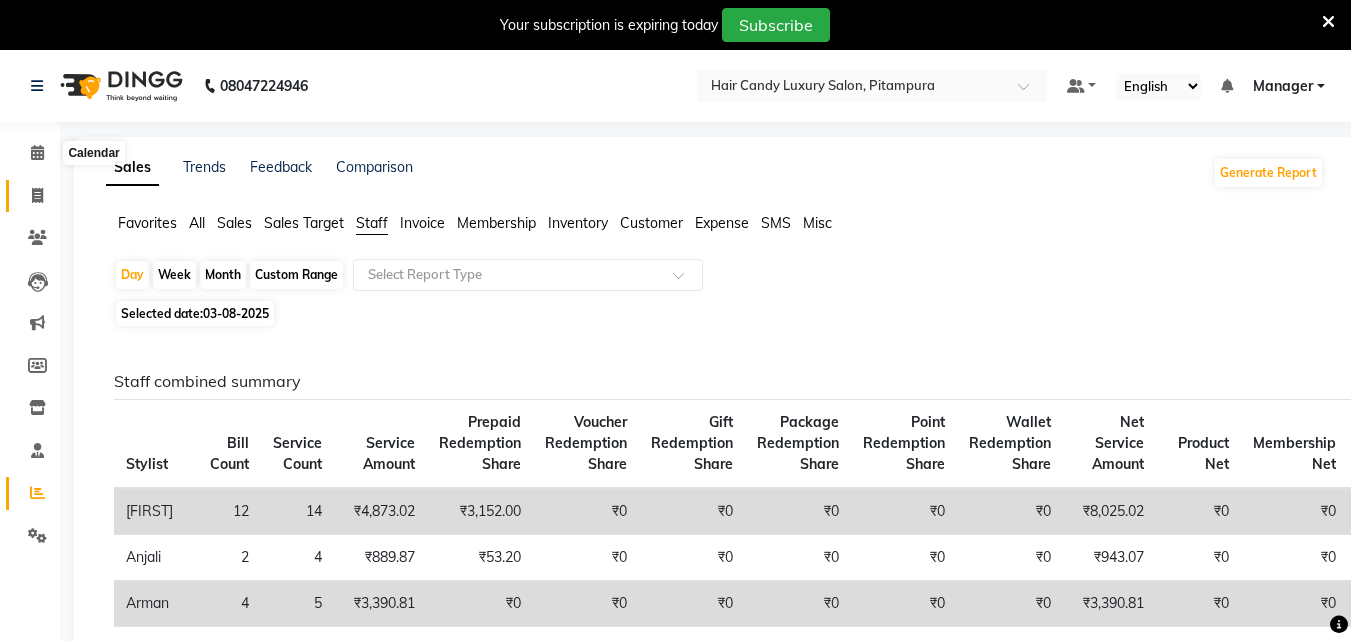 drag, startPoint x: 0, startPoint y: 0, endPoint x: 35, endPoint y: 196, distance: 199.10048 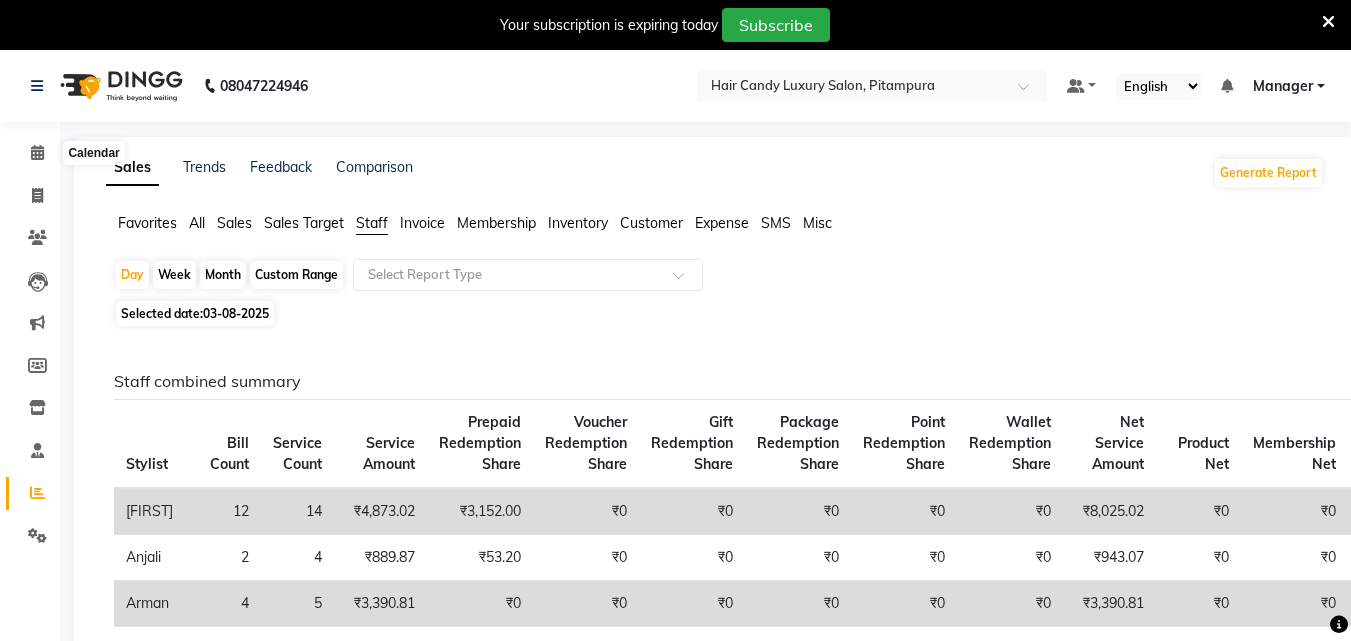 click 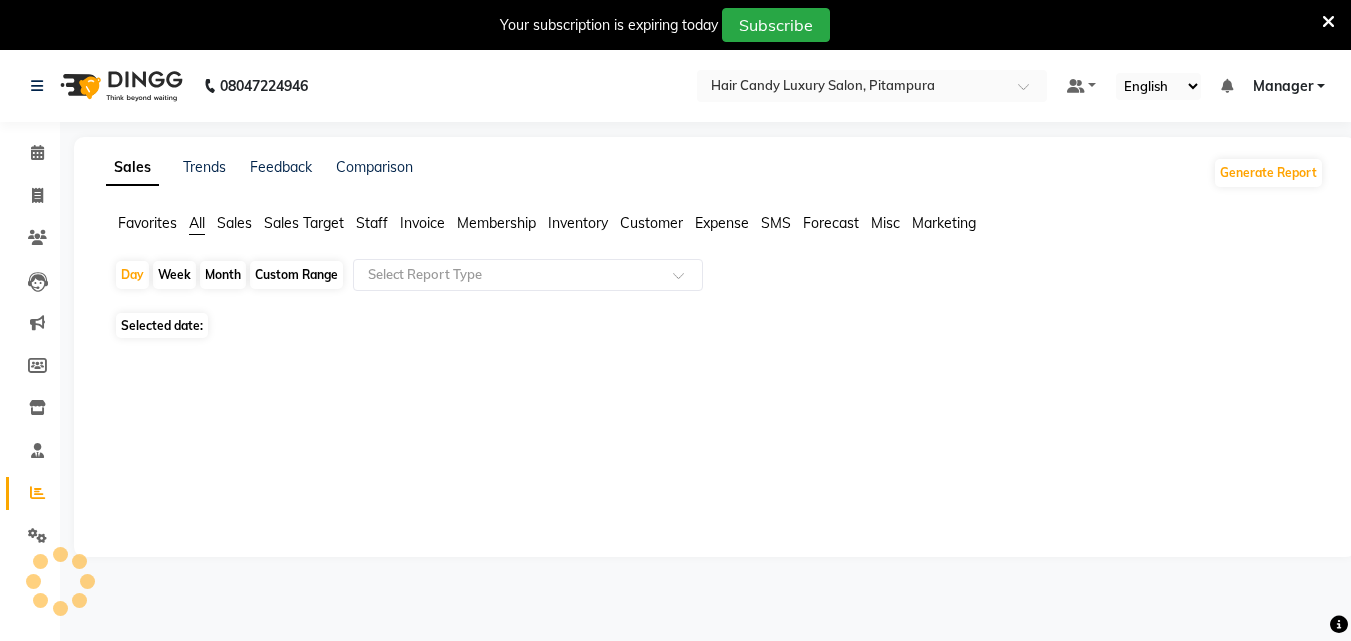click on "Staff" 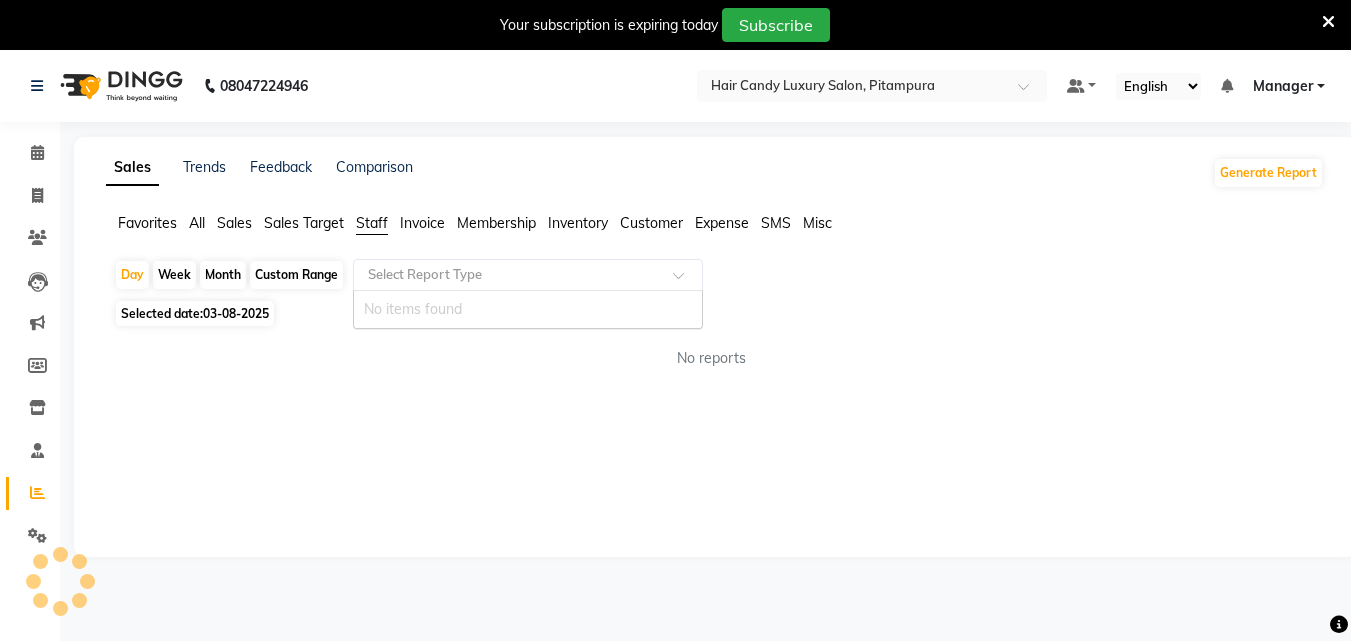 scroll, scrollTop: 0, scrollLeft: 0, axis: both 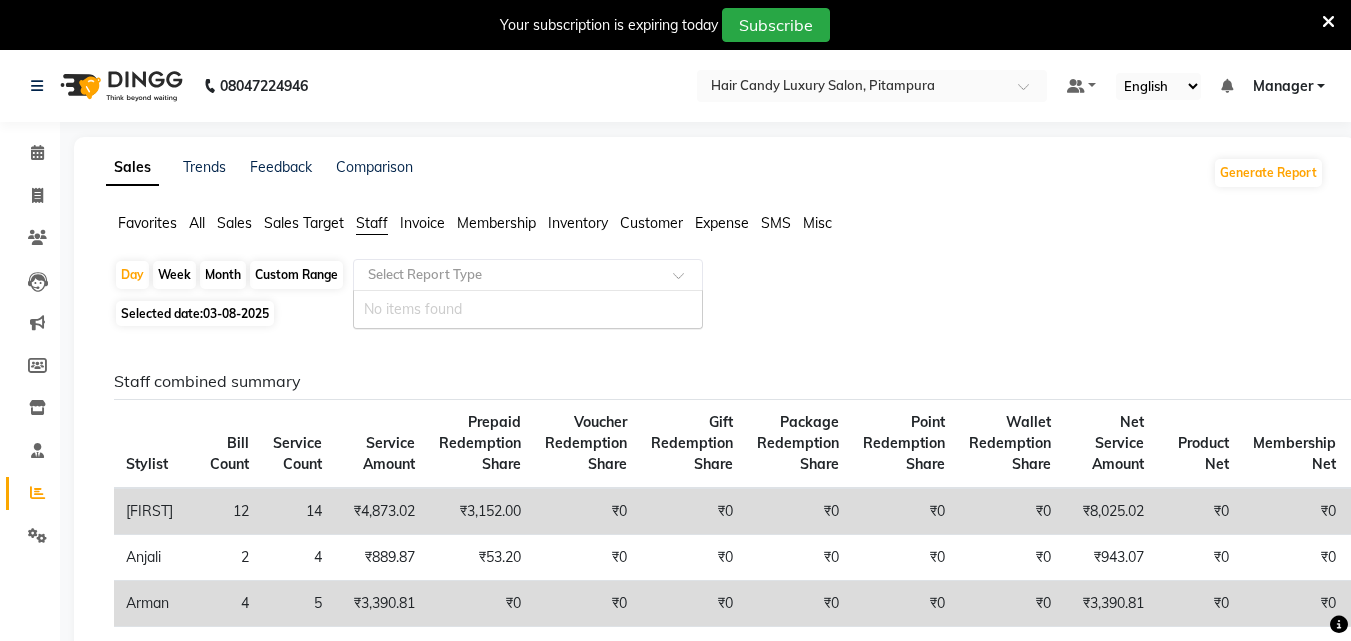 click 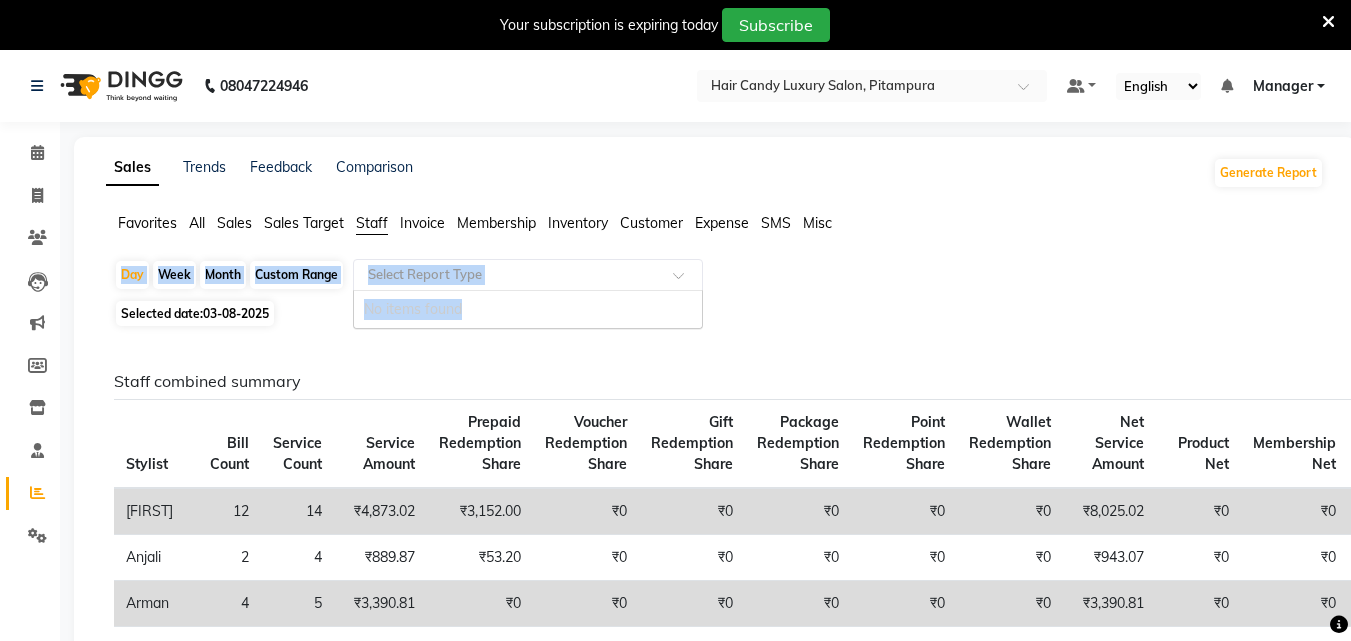 click on "Favorites All Sales Sales Target Staff Invoice Membership Inventory Customer Expense SMS Misc  Day   Week   Month   Custom Range  Select Report Type No items found Selected date:  03-08-2025  Staff combined summary Stylist Bill Count Service Count Service Amount Prepaid Redemption Share Voucher Redemption Share Gift Redemption Share Package Redemption Share Point Redemption Share Wallet Redemption Share Net Service Amount Product Net Membership Net Prepaid Net Voucher Net Gift Net Package Net  Aarif 12 14 ₹4,873.02 ₹3,152.00 ₹0 ₹0 ₹0 ₹0 ₹0 ₹8,025.02 ₹0 ₹0 ₹0 ₹0 ₹0 ₹0  Anjali 2 4 ₹889.87 ₹53.20 ₹0 ₹0 ₹0 ₹0 ₹0 ₹943.07 ₹0 ₹0 ₹0 ₹0 ₹0 ₹0  Arman 4 5 ₹3,390.81 ₹0 ₹0 ₹0 ₹0 ₹0 ₹0 ₹3,390.81 ₹0 ₹0 ₹0 ₹0 ₹0 ₹0  Arshad  7 7 ₹1,568.50 ₹975.91 ₹0 ₹0 ₹0 ₹0 ₹0 ₹2,544.41 ₹0 ₹0 ₹0 ₹0 ₹0 ₹0  Faiz 4 5 ₹2,543.75 ₹4,536.00 ₹0 ₹0 ₹0 ₹0 ₹0 ₹7,079.75 ₹1,652.54 ₹0 ₹0 ₹0 ₹0 ₹0  Gaurav 4 5 ₹0 ₹0" 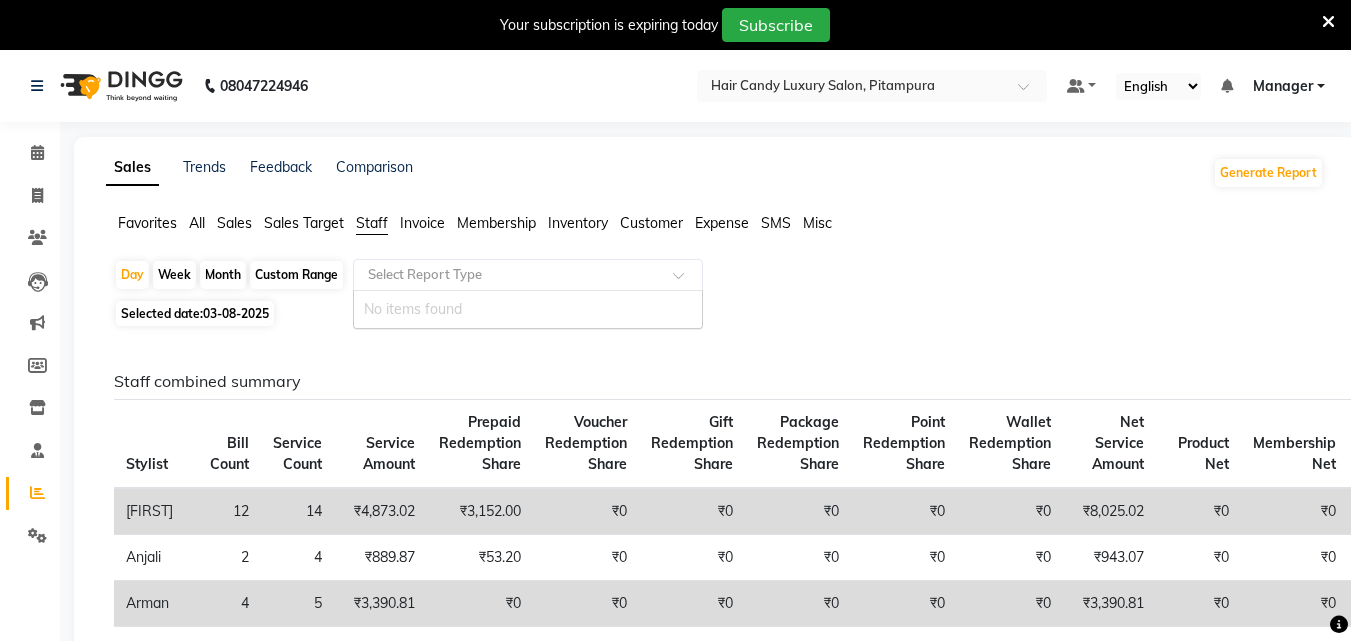 click on "Select Report Type" 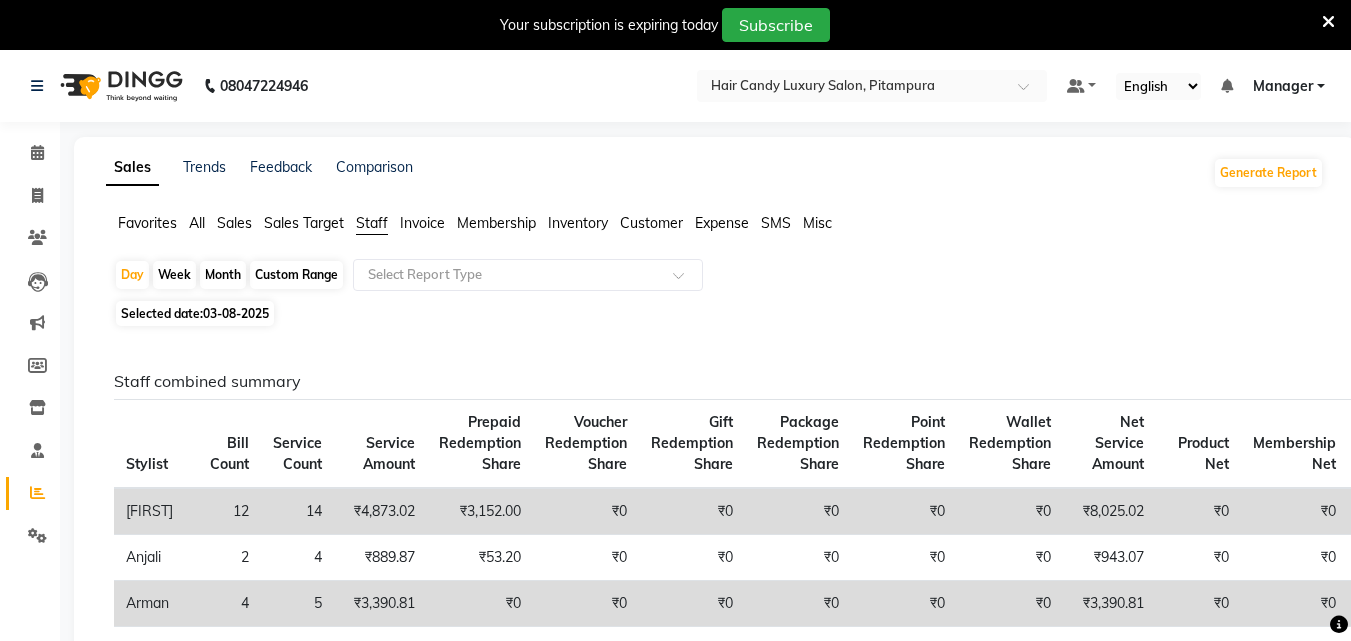 click on "Day   Week   Month   Custom Range  Select Report Type" 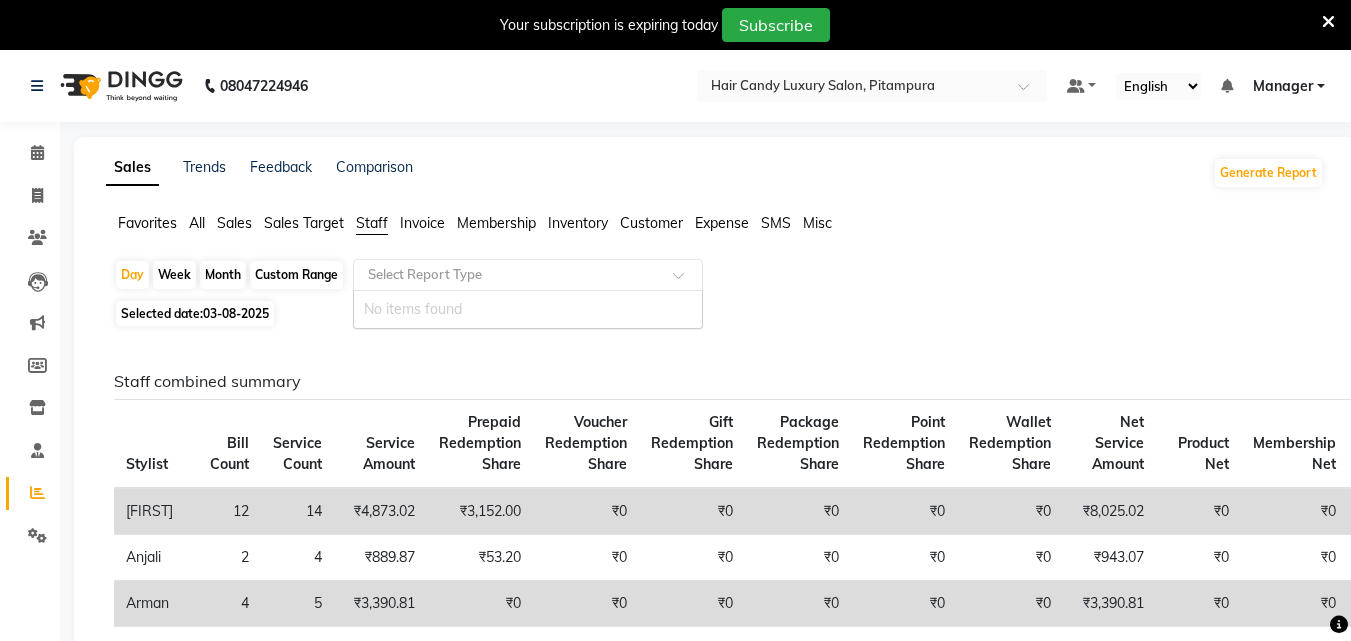 click 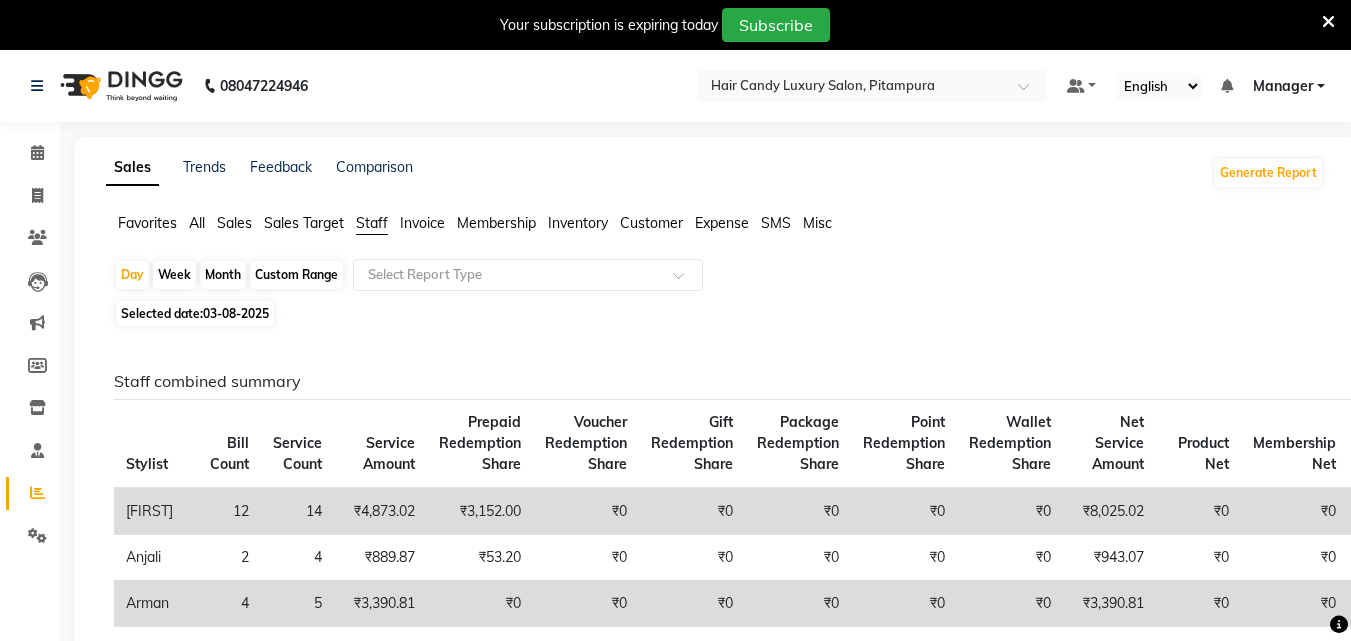 click on "Day   Week   Month   Custom Range  Select Report Type" 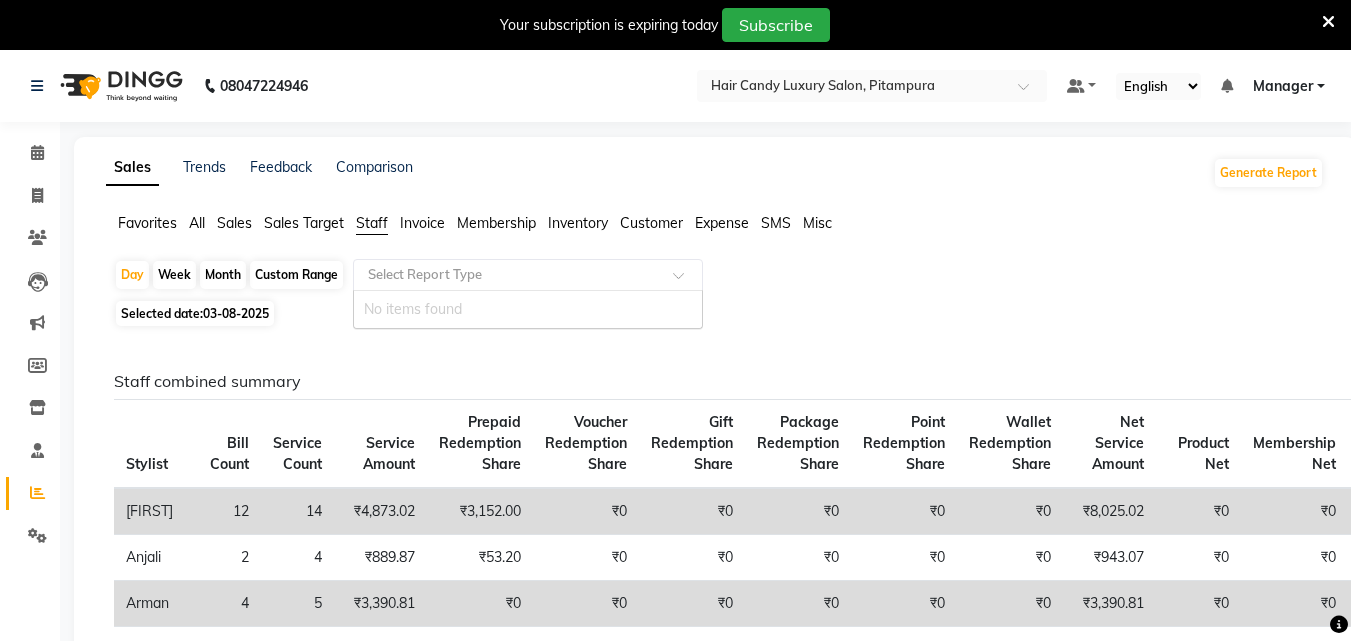 click 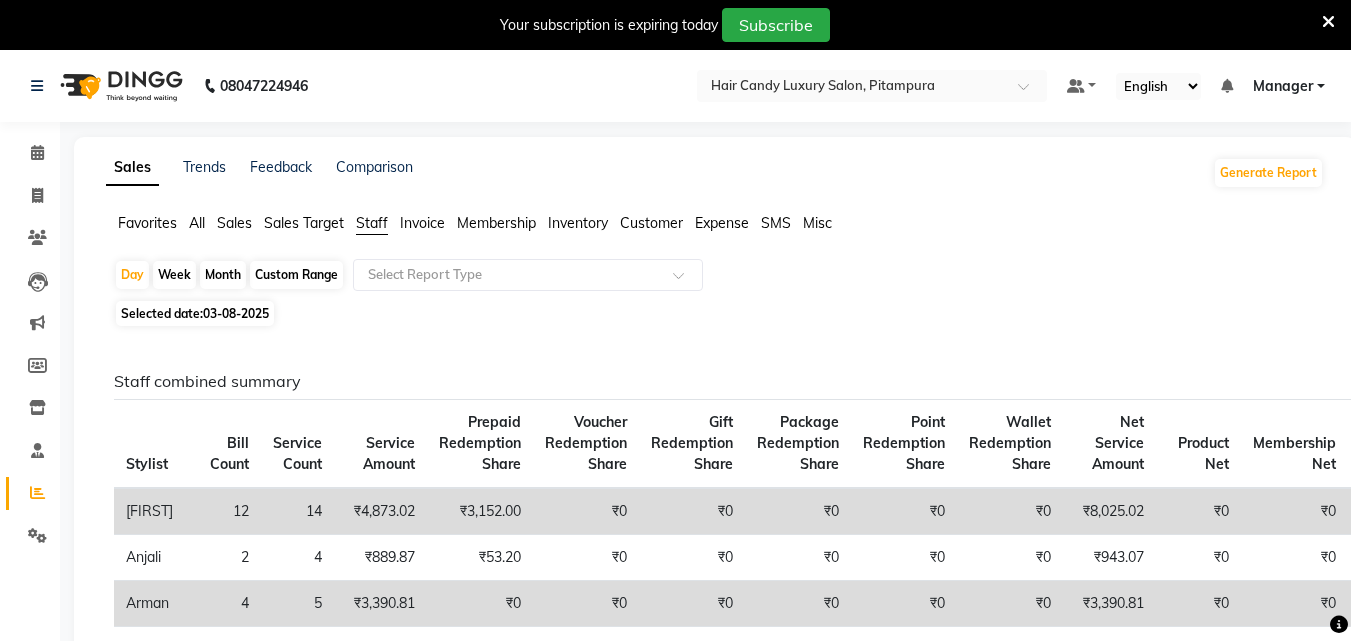 click on "Day   Week   Month   Custom Range  Select Report Type Selected date:  03-08-2025  Staff combined summary Stylist Bill Count Service Count Service Amount Prepaid Redemption Share Voucher Redemption Share Gift Redemption Share Package Redemption Share Point Redemption Share Wallet Redemption Share Net Service Amount Product Net Membership Net Prepaid Net Voucher Net Gift Net Package Net  Aarif 12 14 ₹4,873.02 ₹3,152.00 ₹0 ₹0 ₹0 ₹0 ₹0 ₹8,025.02 ₹0 ₹0 ₹0 ₹0 ₹0 ₹0  Anjali 2 4 ₹889.87 ₹53.20 ₹0 ₹0 ₹0 ₹0 ₹0 ₹943.07 ₹0 ₹0 ₹0 ₹0 ₹0 ₹0  Arman 4 5 ₹3,390.81 ₹0 ₹0 ₹0 ₹0 ₹0 ₹0 ₹3,390.81 ₹0 ₹0 ₹0 ₹0 ₹0 ₹0  Arshad  7 7 ₹1,568.50 ₹975.91 ₹0 ₹0 ₹0 ₹0 ₹0 ₹2,544.41 ₹0 ₹0 ₹0 ₹0 ₹0 ₹0  Faiz 4 5 ₹2,543.75 ₹4,536.00 ₹0 ₹0 ₹0 ₹0 ₹0 ₹7,079.75 ₹1,652.54 ₹0 ₹0 ₹0 ₹0 ₹0  Gaurav 4 5 ₹2,204.00 ₹3,648.00 ₹0 ₹0 ₹0 ₹0 ₹0 ₹5,852.00 ₹0 ₹0 ₹0 ₹0 ₹0 ₹0  Hanish 8 7 ₹12,120.10 1" 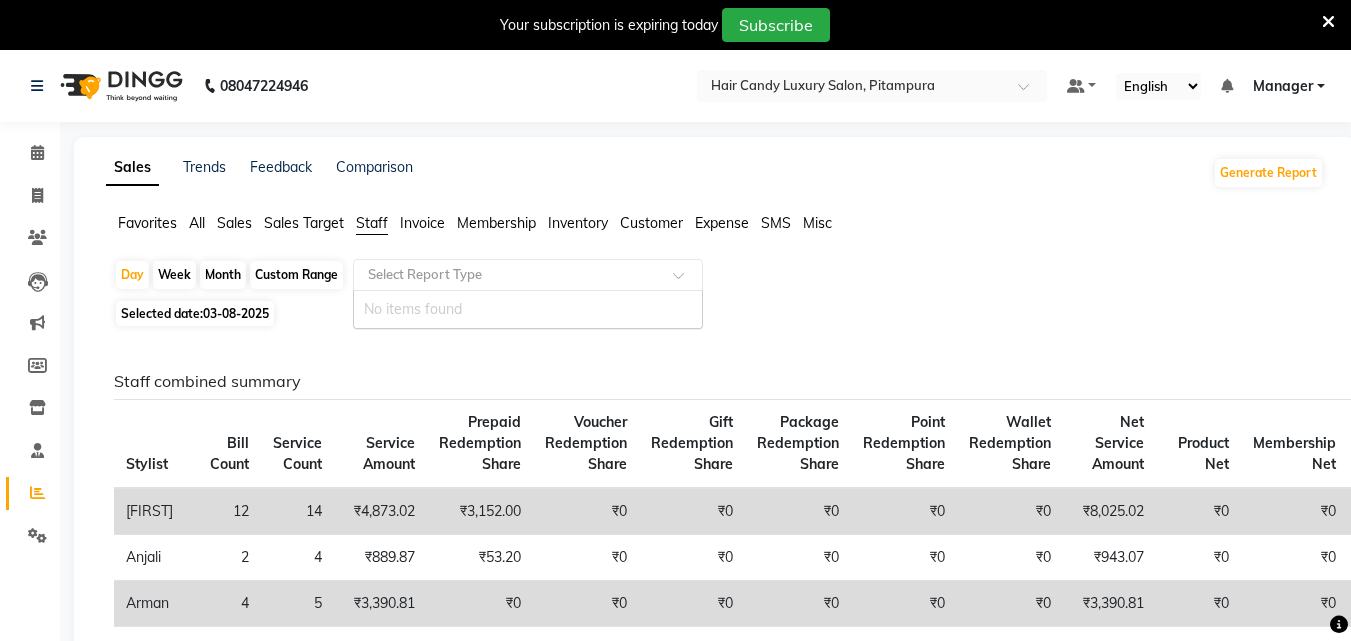 click on "Select Report Type" 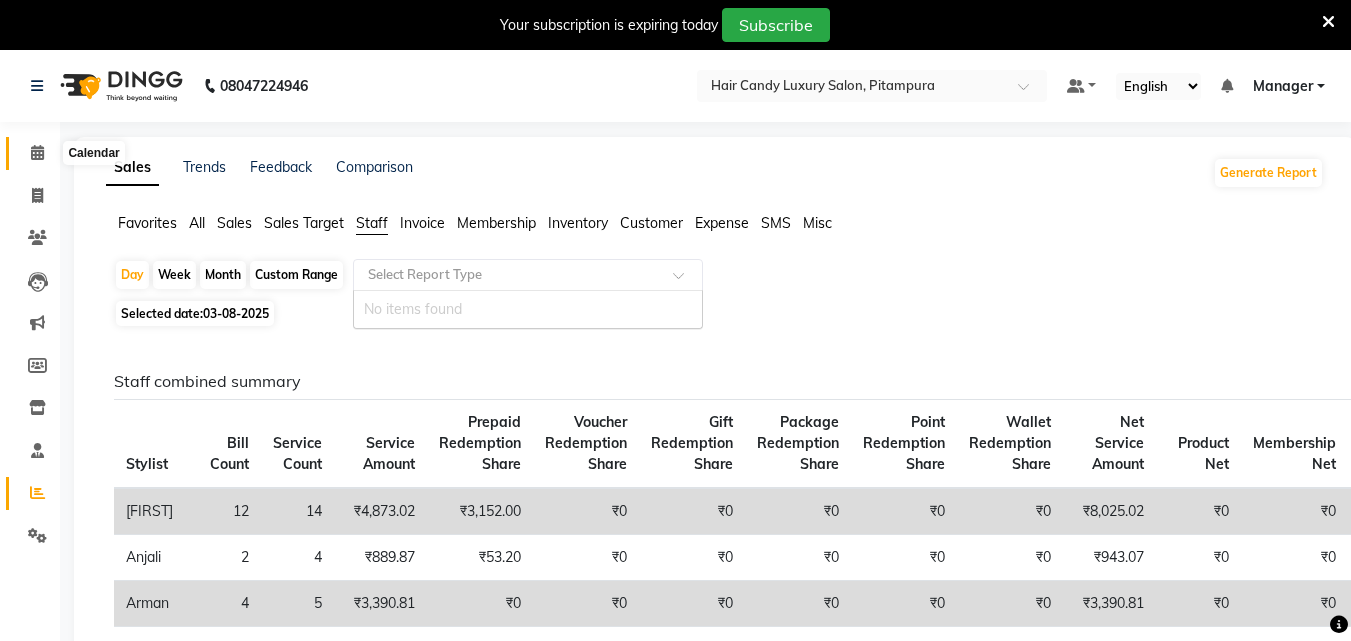 click 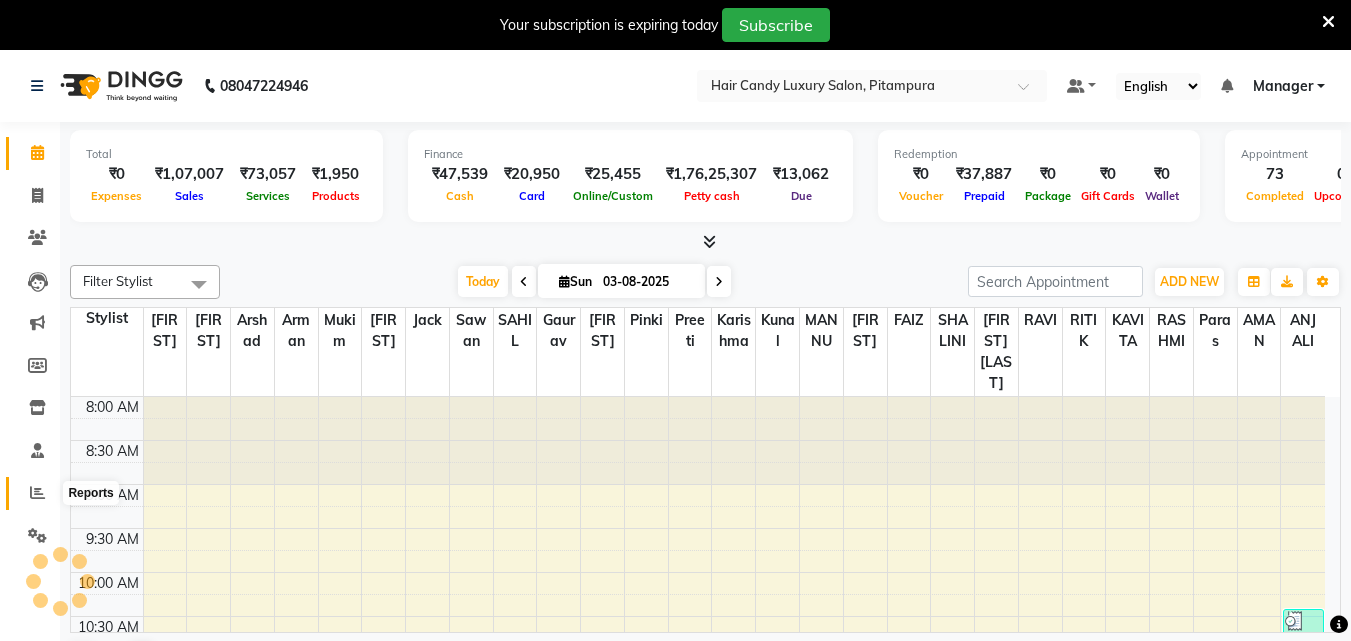 scroll, scrollTop: 0, scrollLeft: 0, axis: both 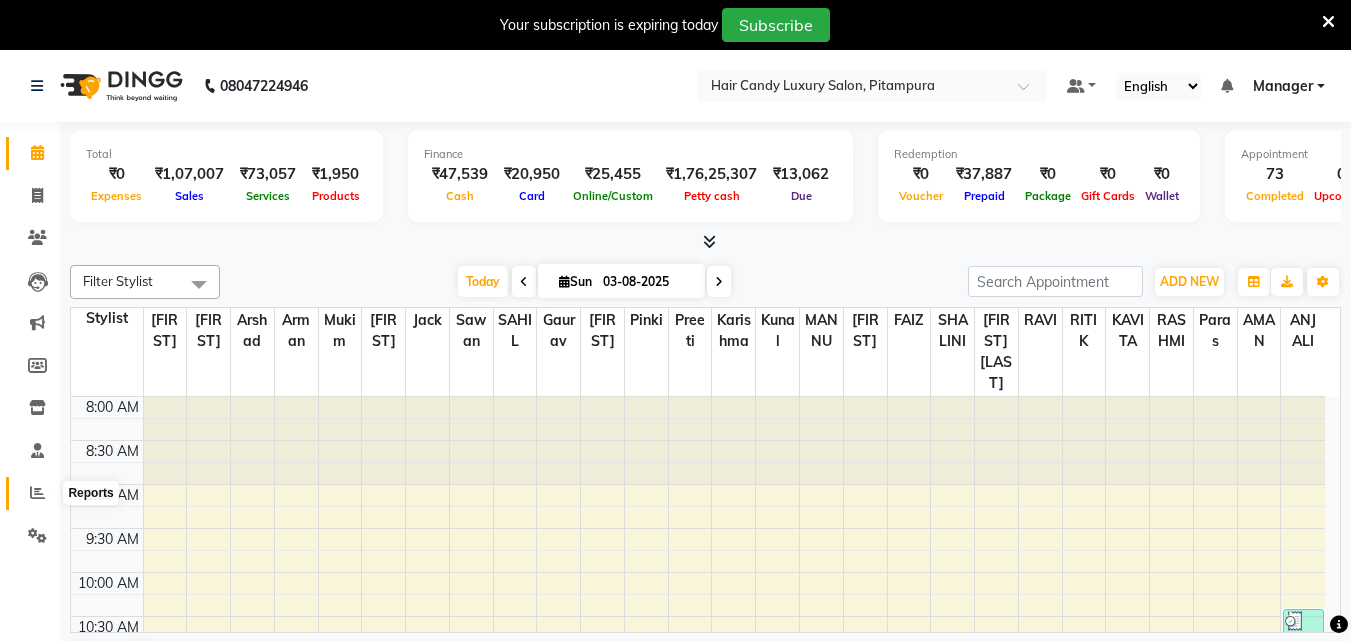 click 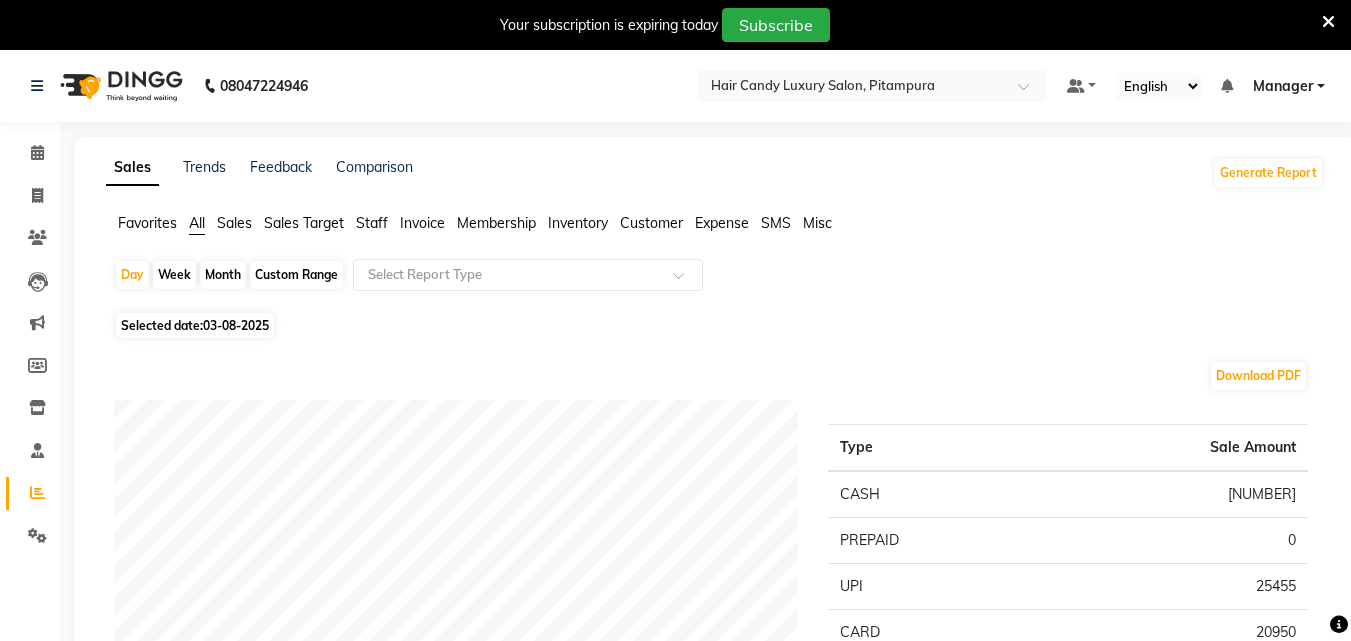click on "Staff" 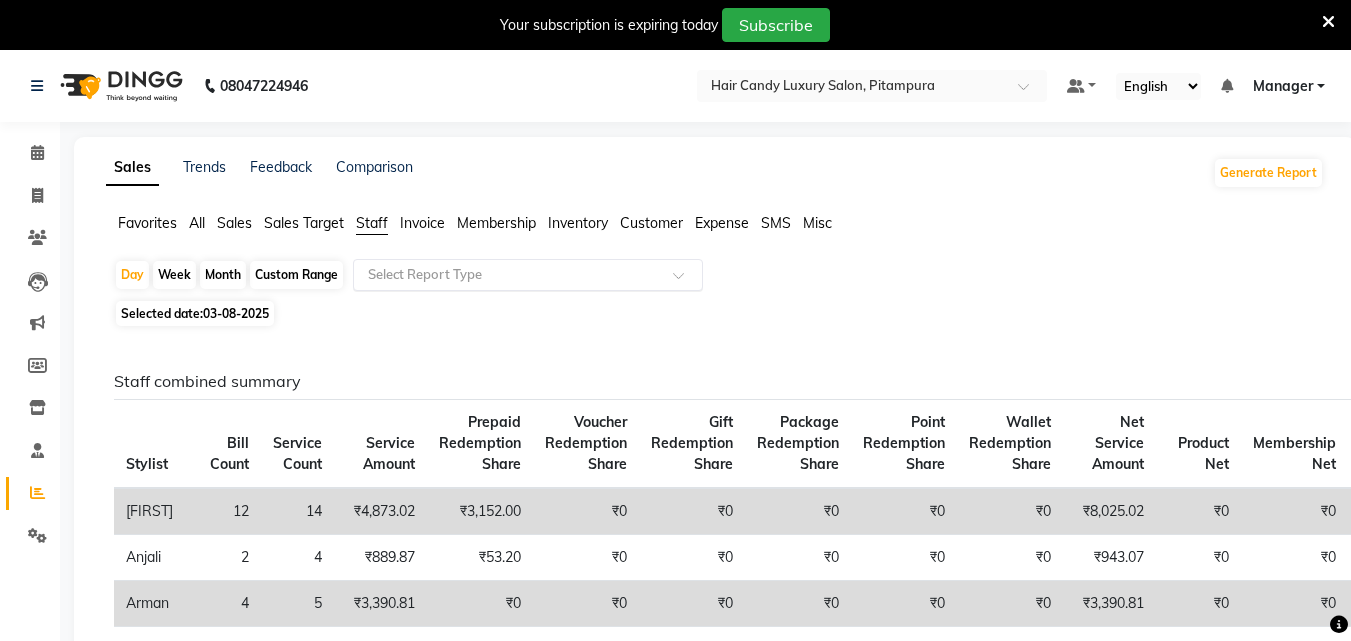 click 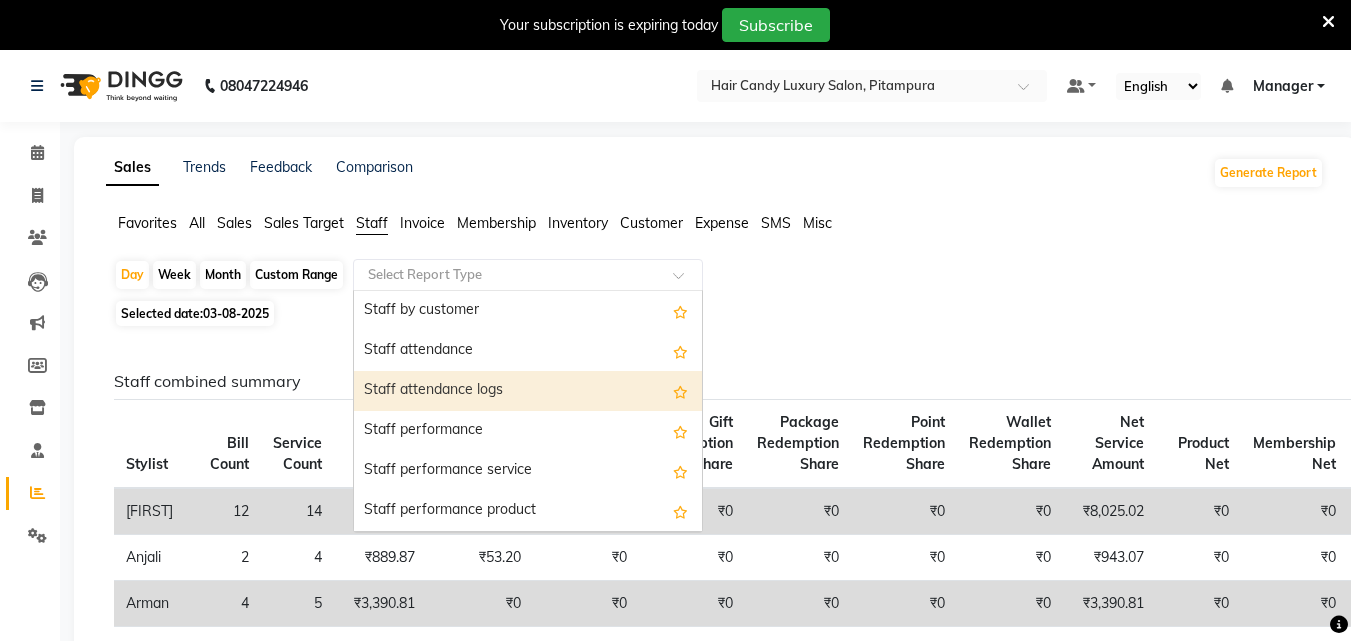 scroll, scrollTop: 300, scrollLeft: 0, axis: vertical 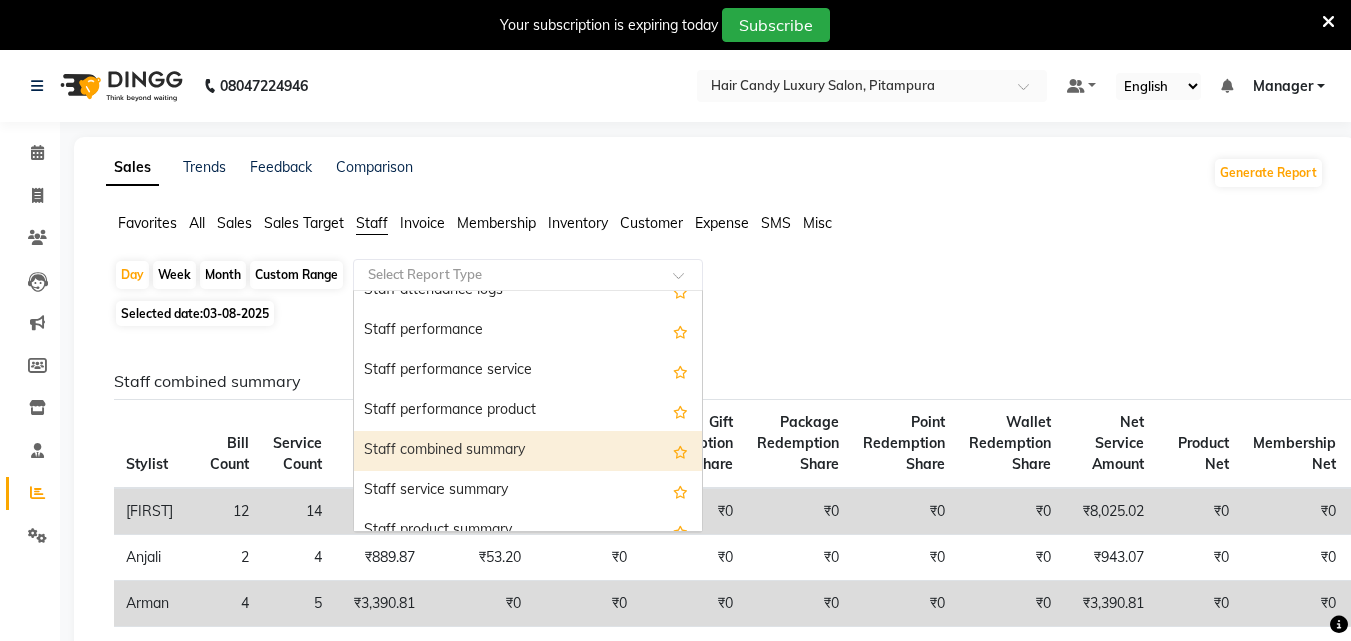 click on "Staff combined summary" at bounding box center [528, 451] 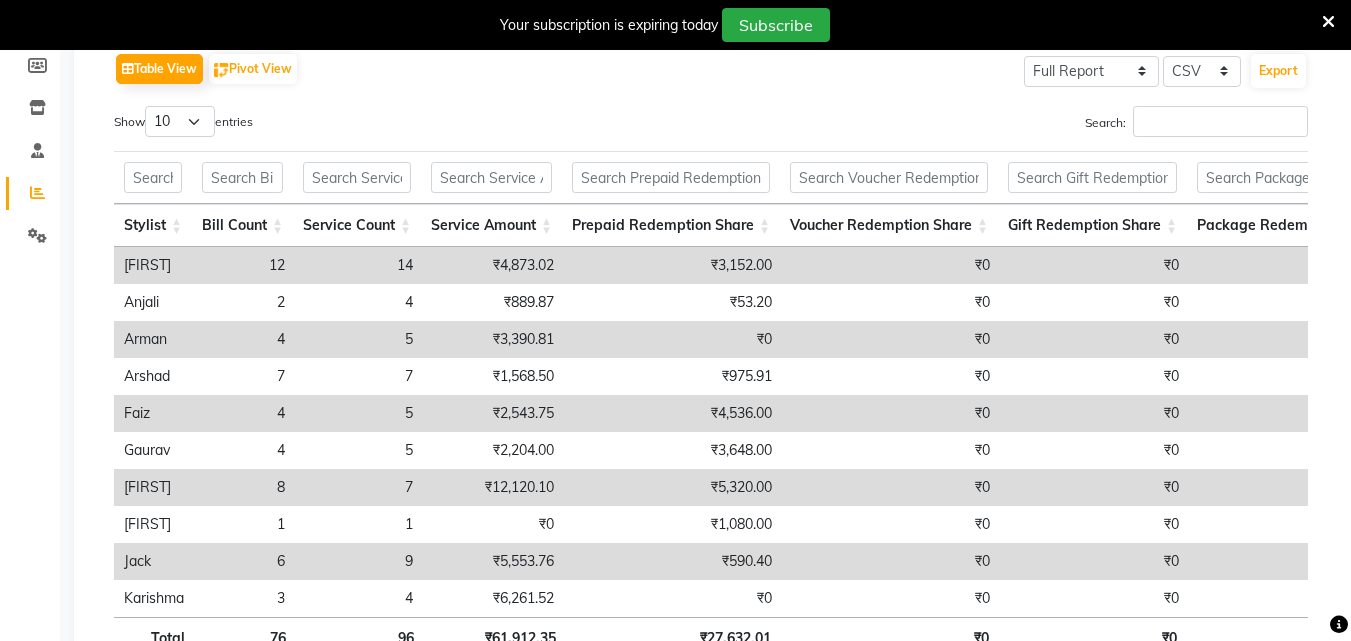 scroll, scrollTop: 400, scrollLeft: 0, axis: vertical 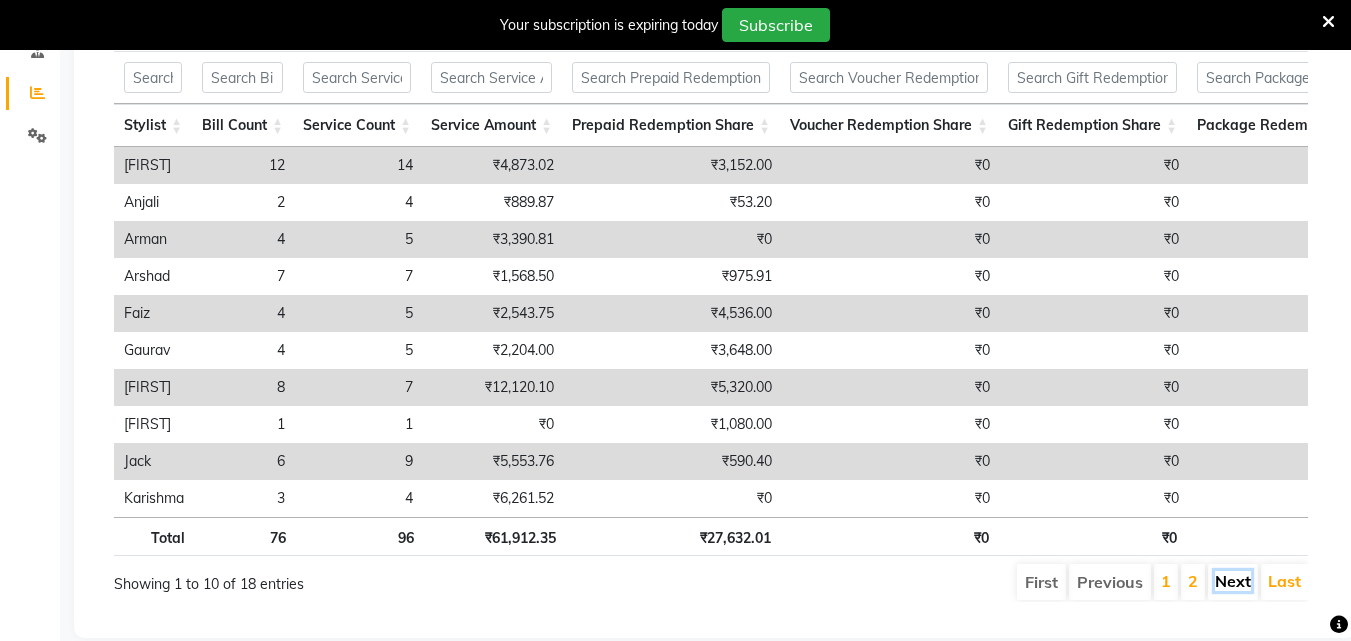 click on "Next" at bounding box center [1233, 581] 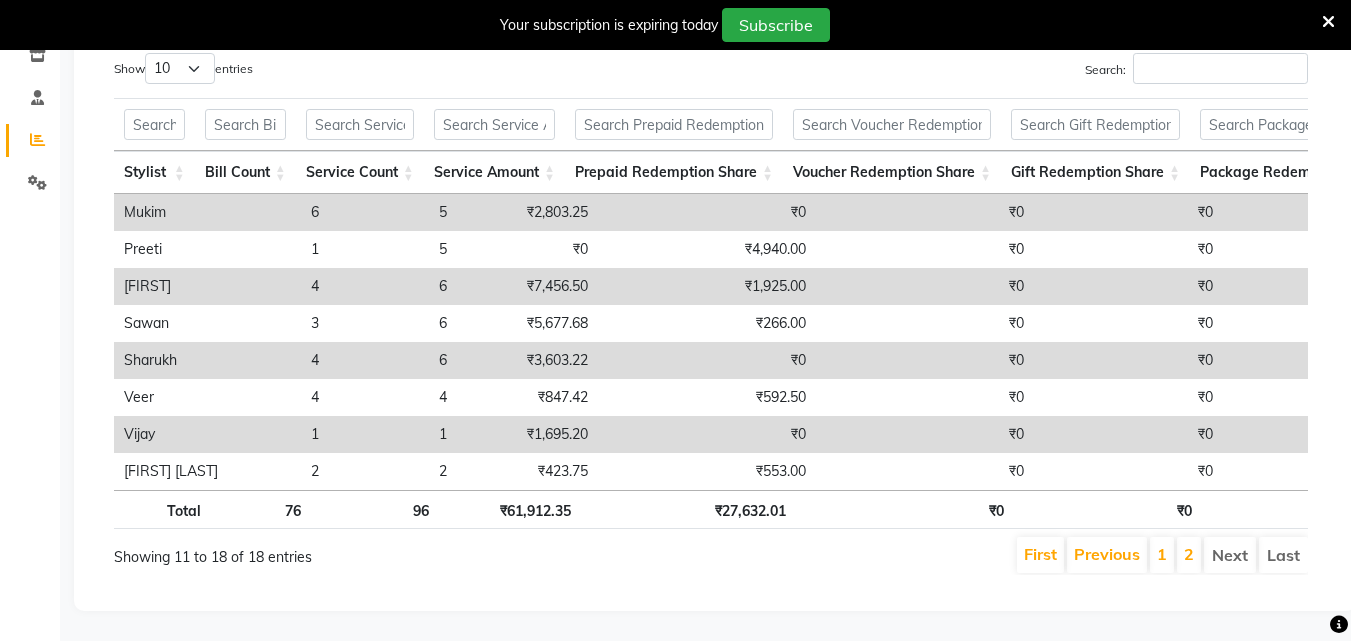 scroll, scrollTop: 383, scrollLeft: 0, axis: vertical 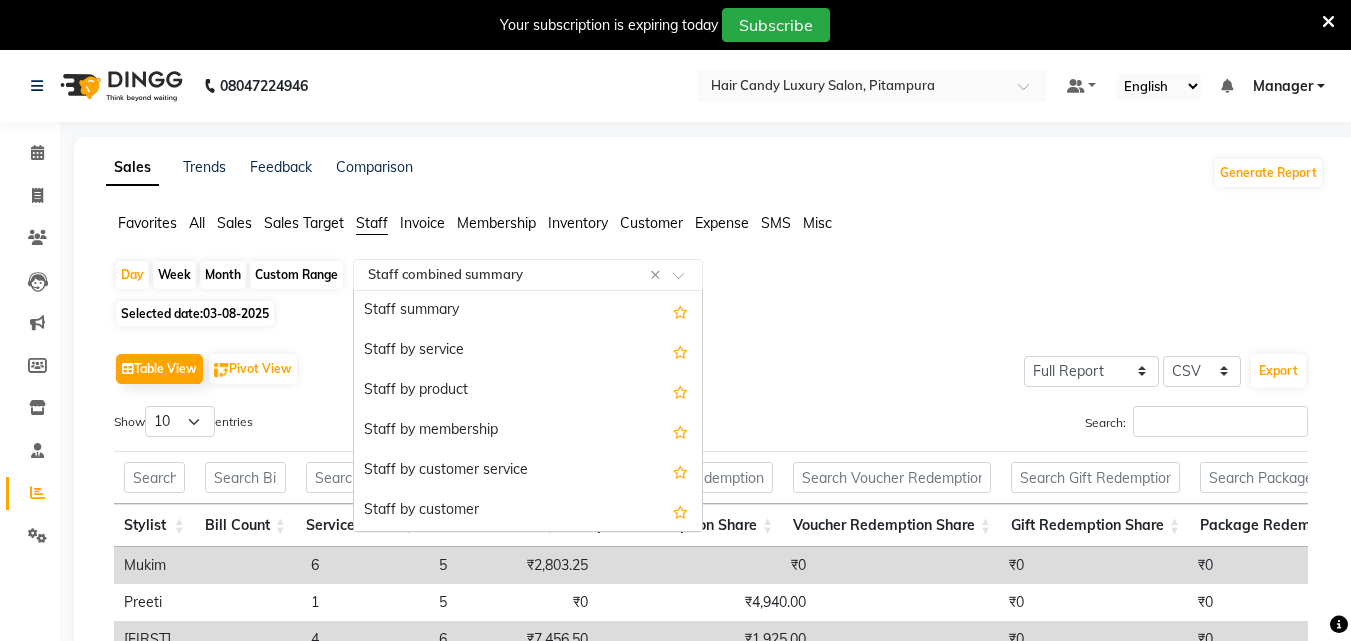 click 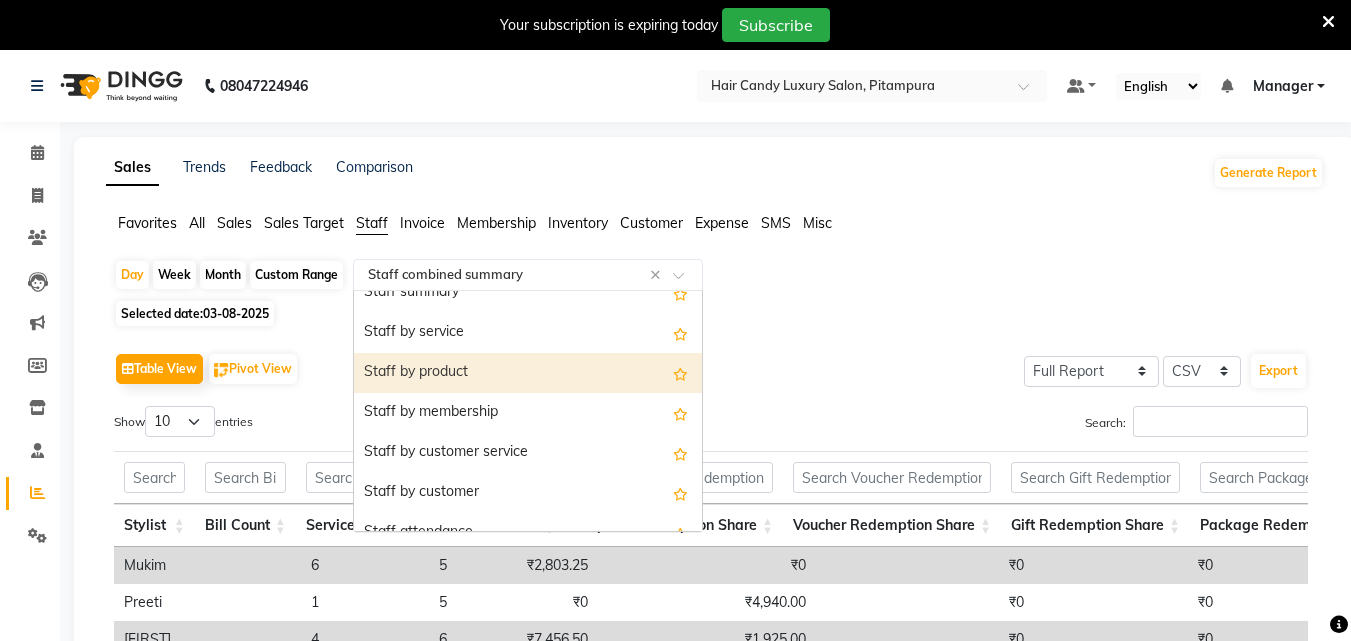 scroll, scrollTop: 0, scrollLeft: 0, axis: both 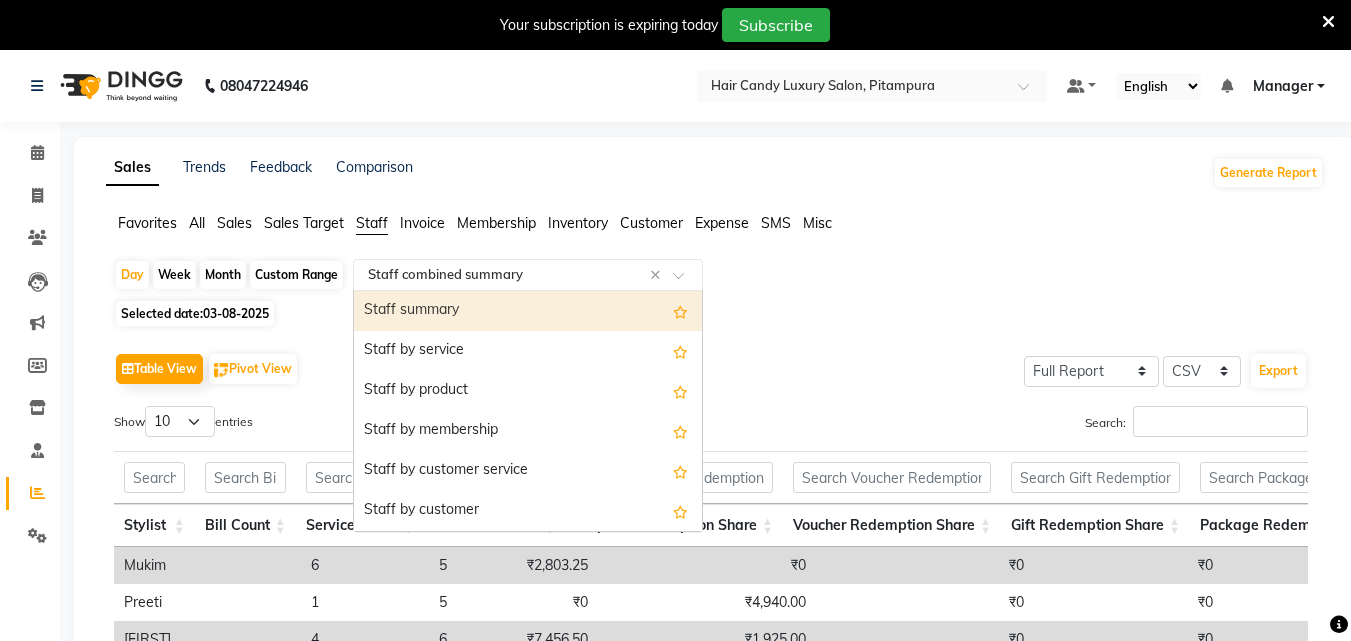click on "Staff summary" at bounding box center (528, 311) 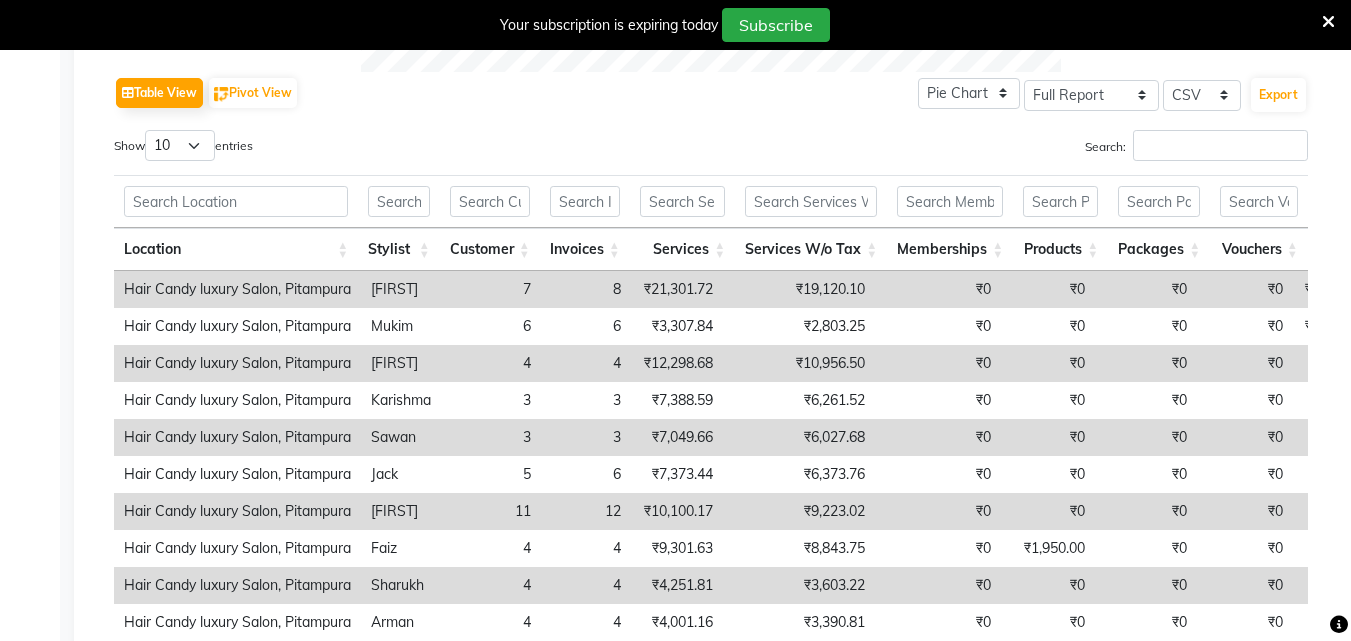 scroll, scrollTop: 1100, scrollLeft: 0, axis: vertical 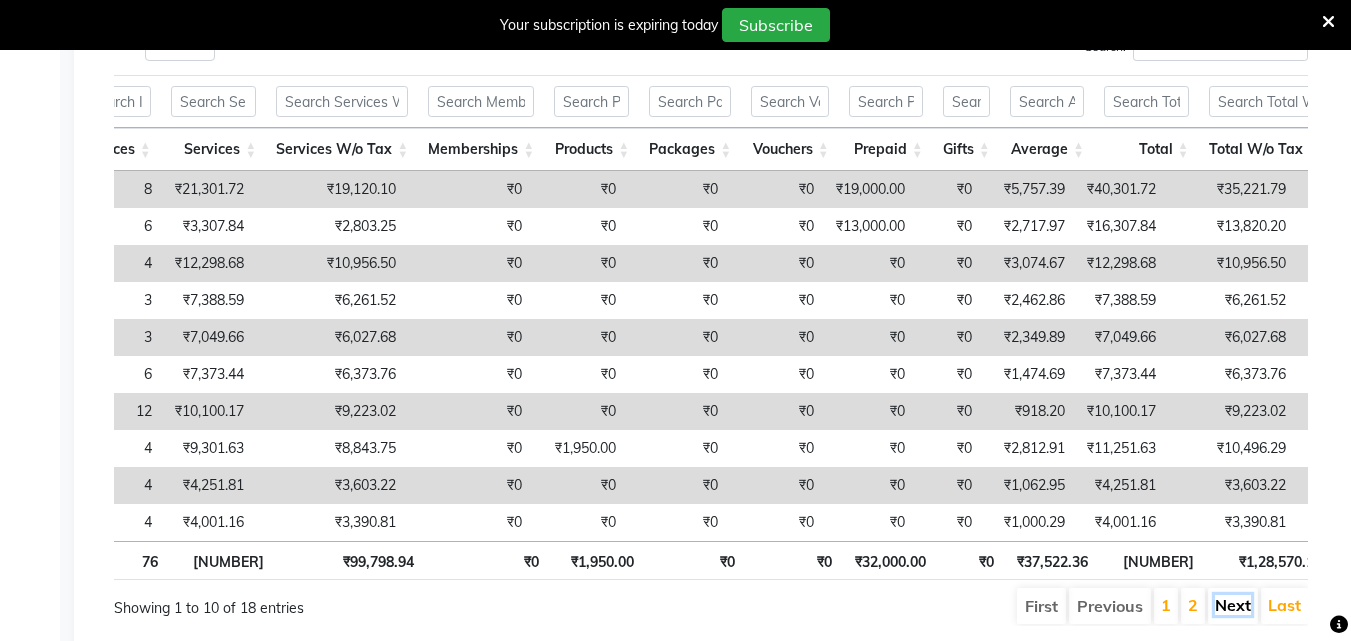 click on "Next" at bounding box center (1233, 605) 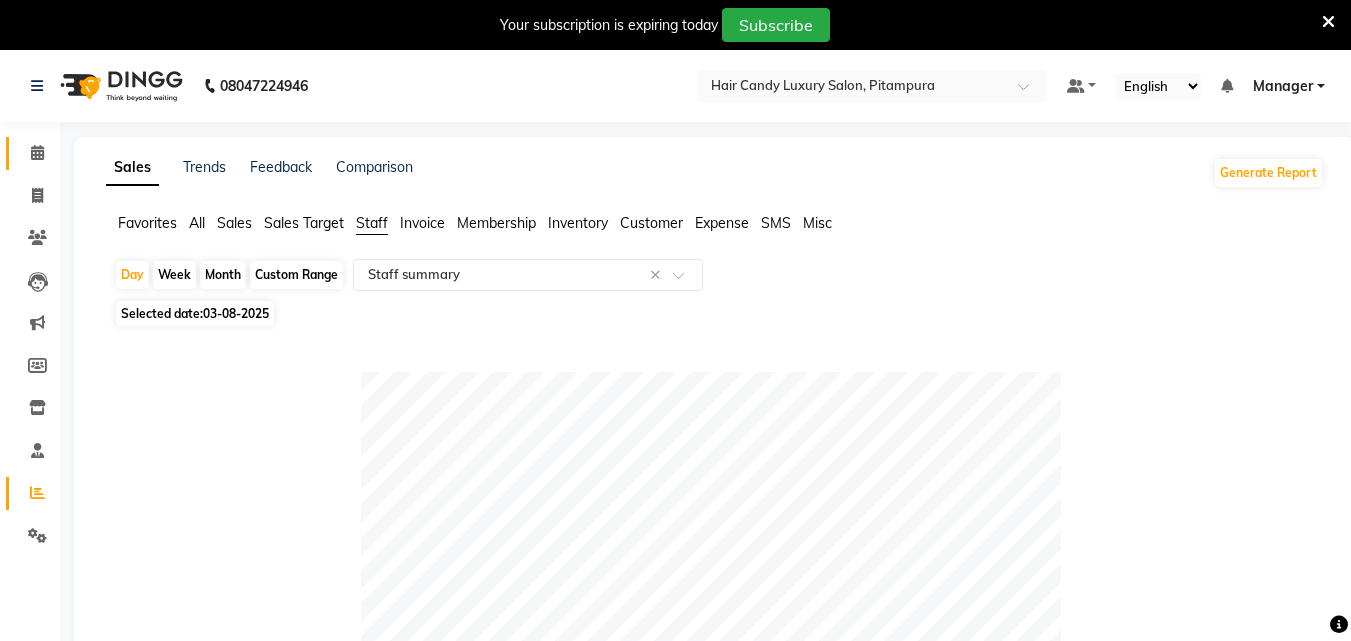 click on "Calendar" 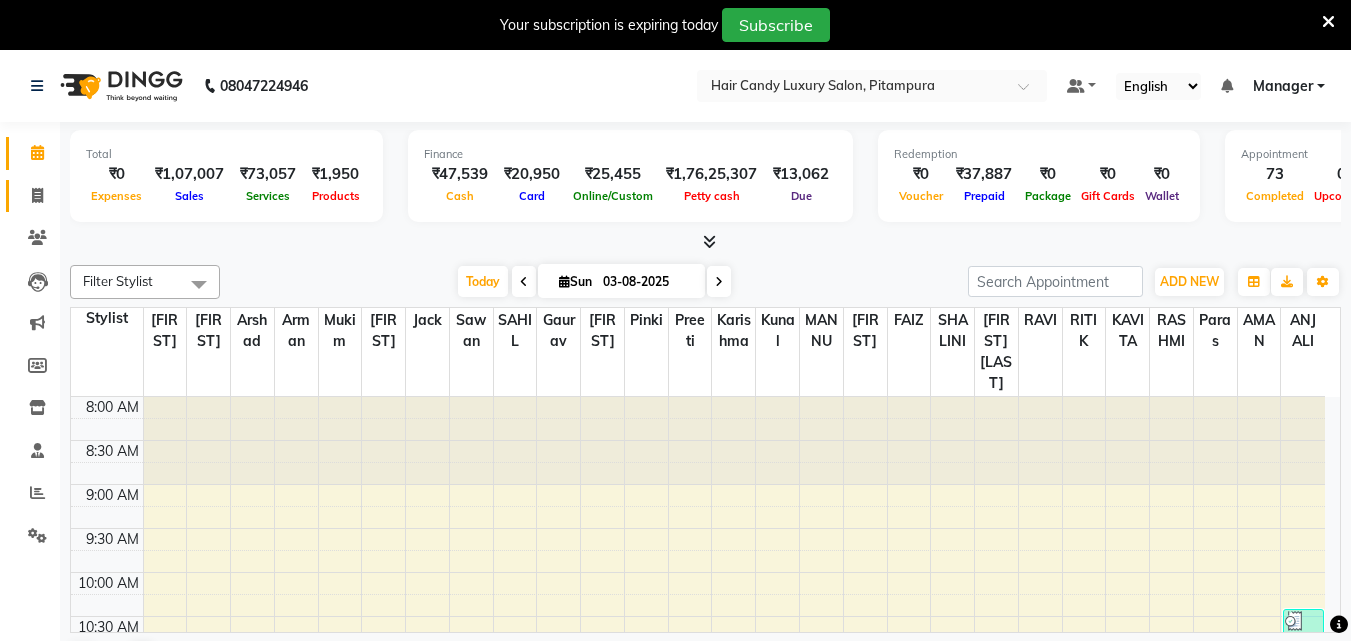 click 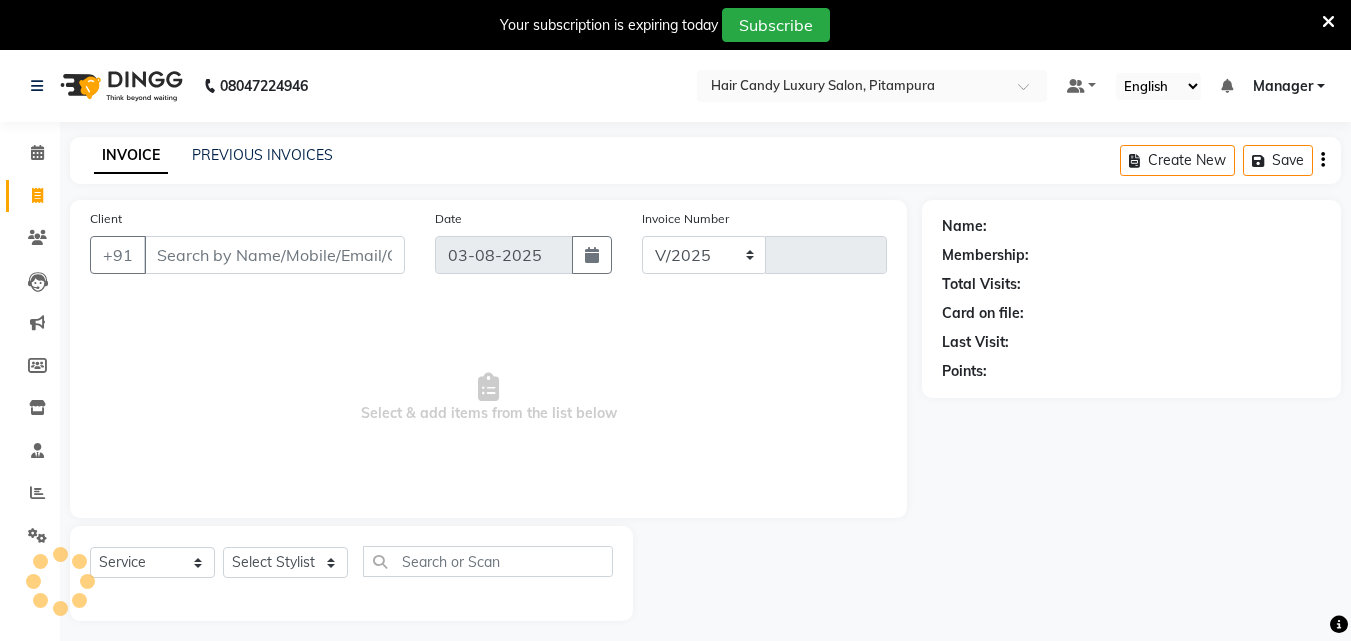 select on "4720" 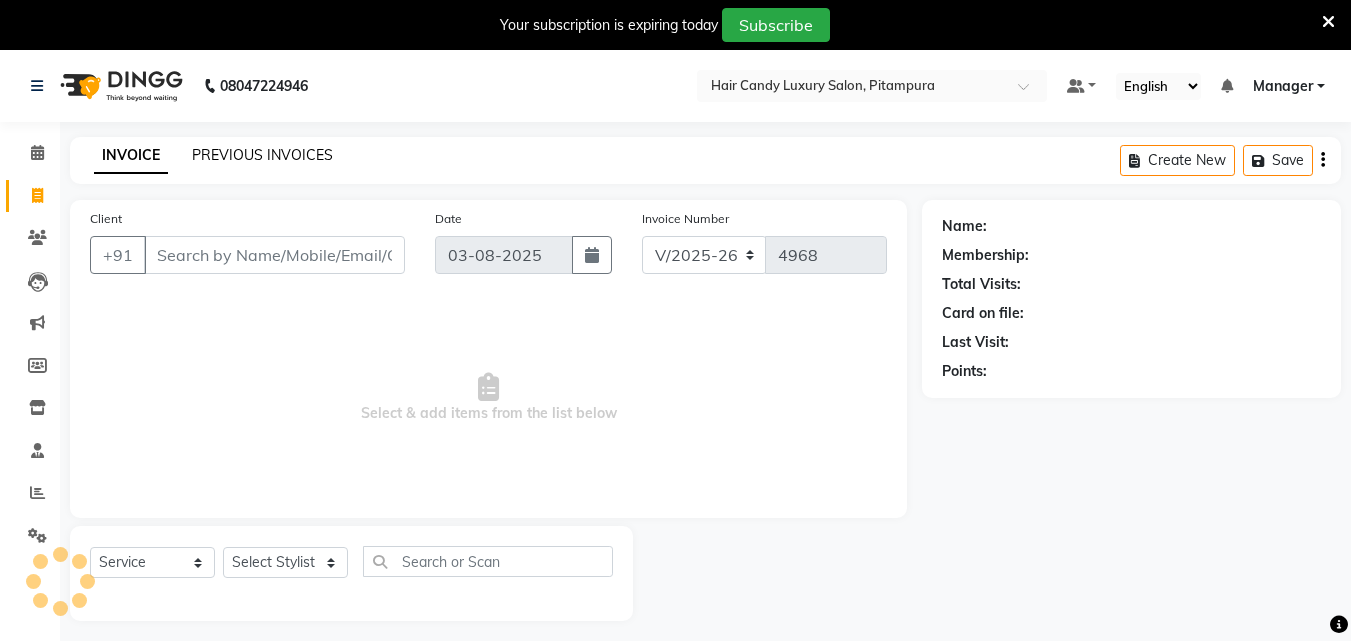 click on "PREVIOUS INVOICES" 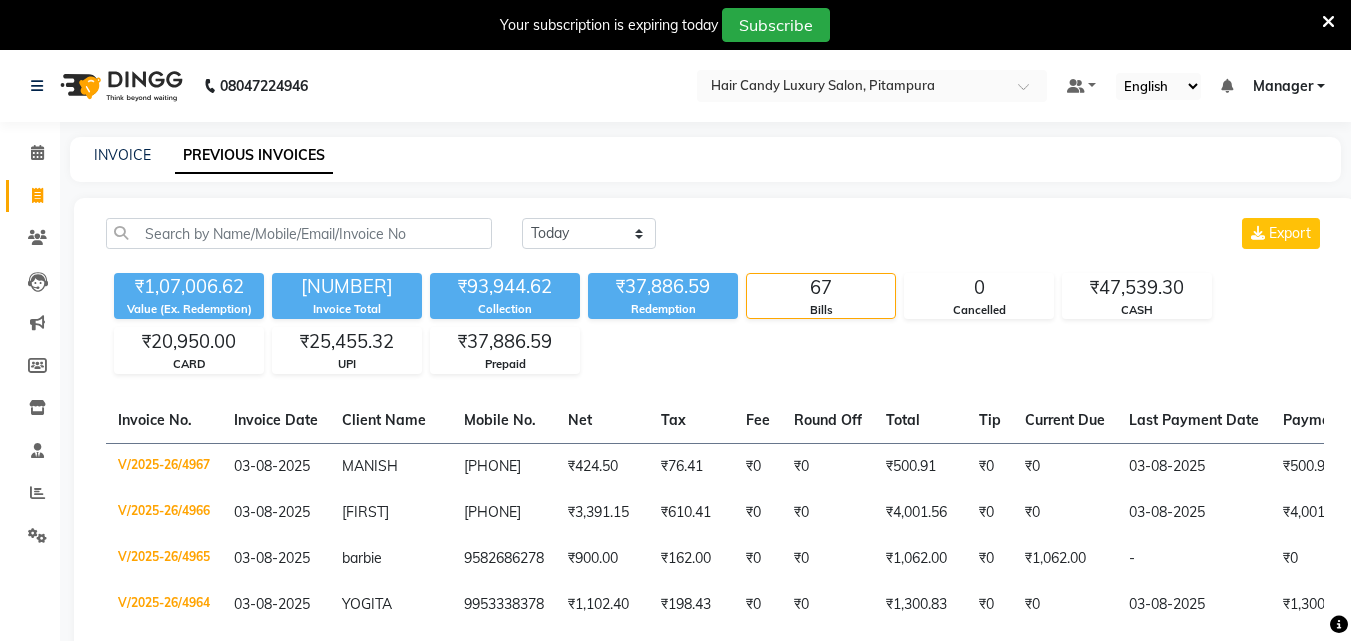 scroll, scrollTop: 750, scrollLeft: 0, axis: vertical 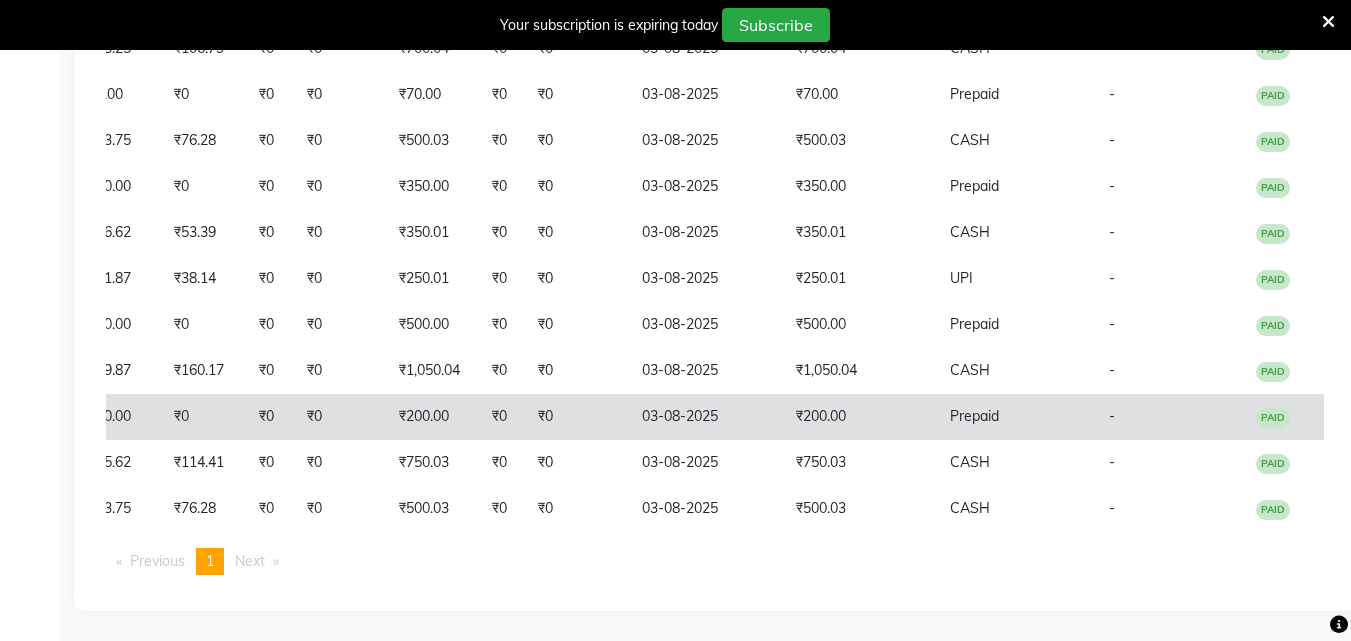 click on "₹200.00" 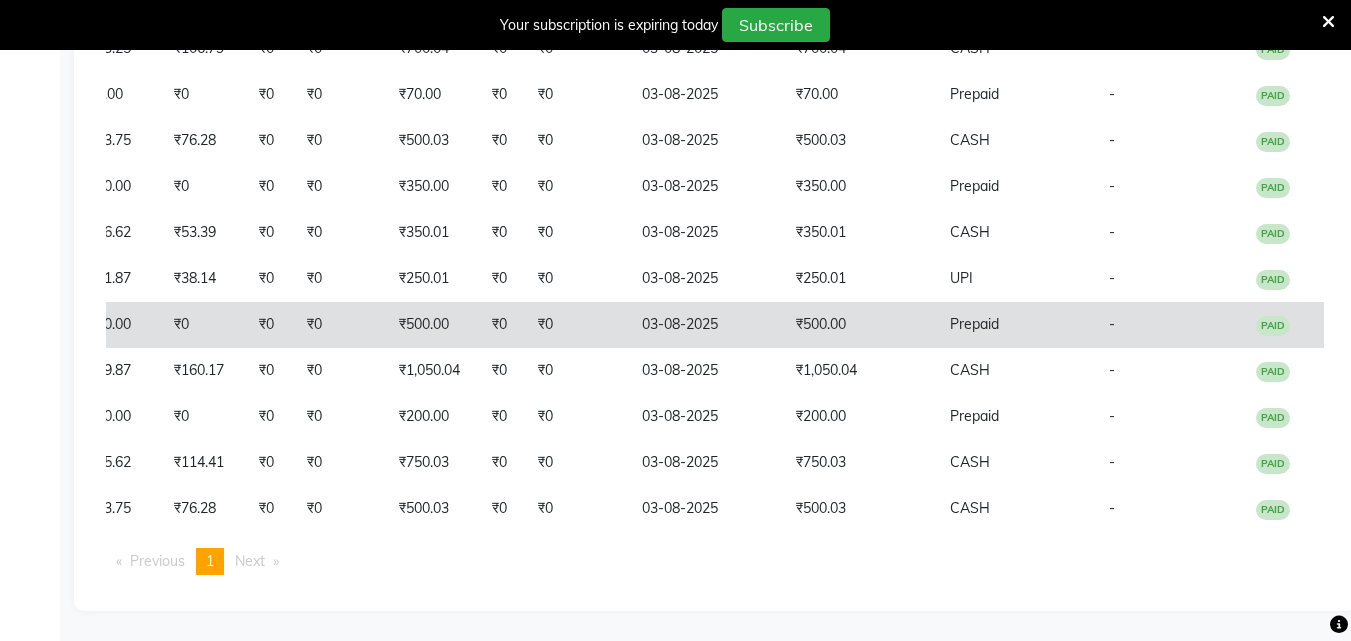 click on "₹500.00" 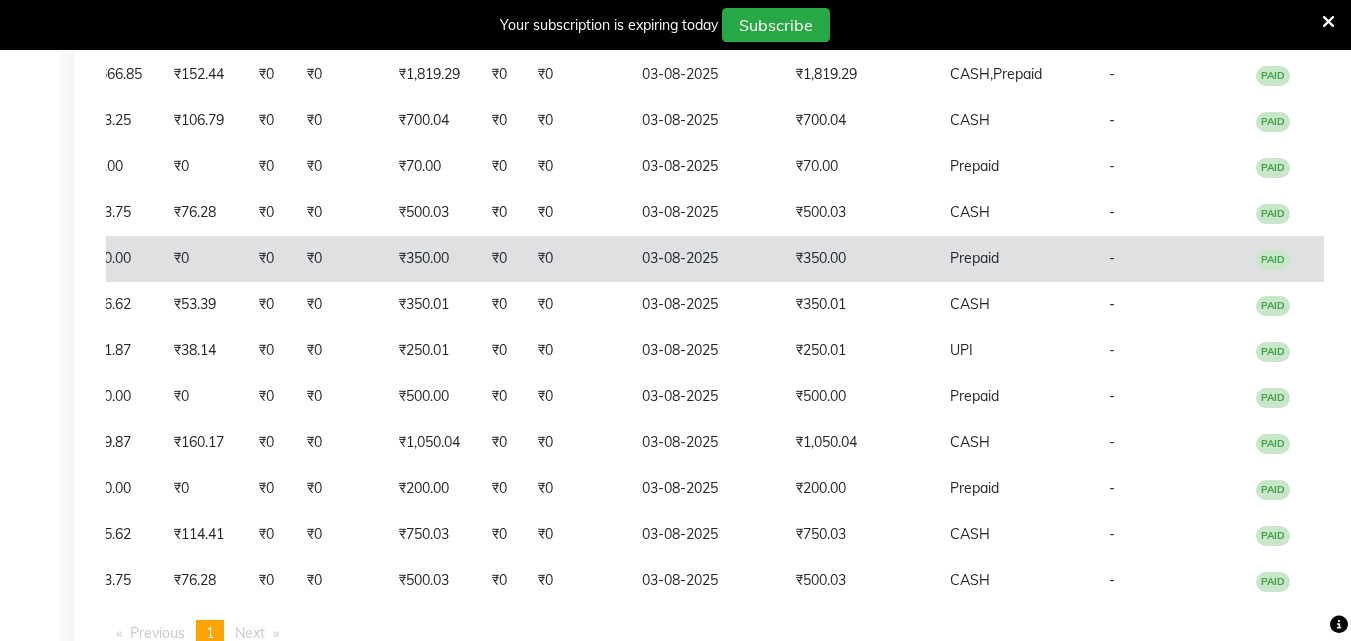 click on "₹350.00" 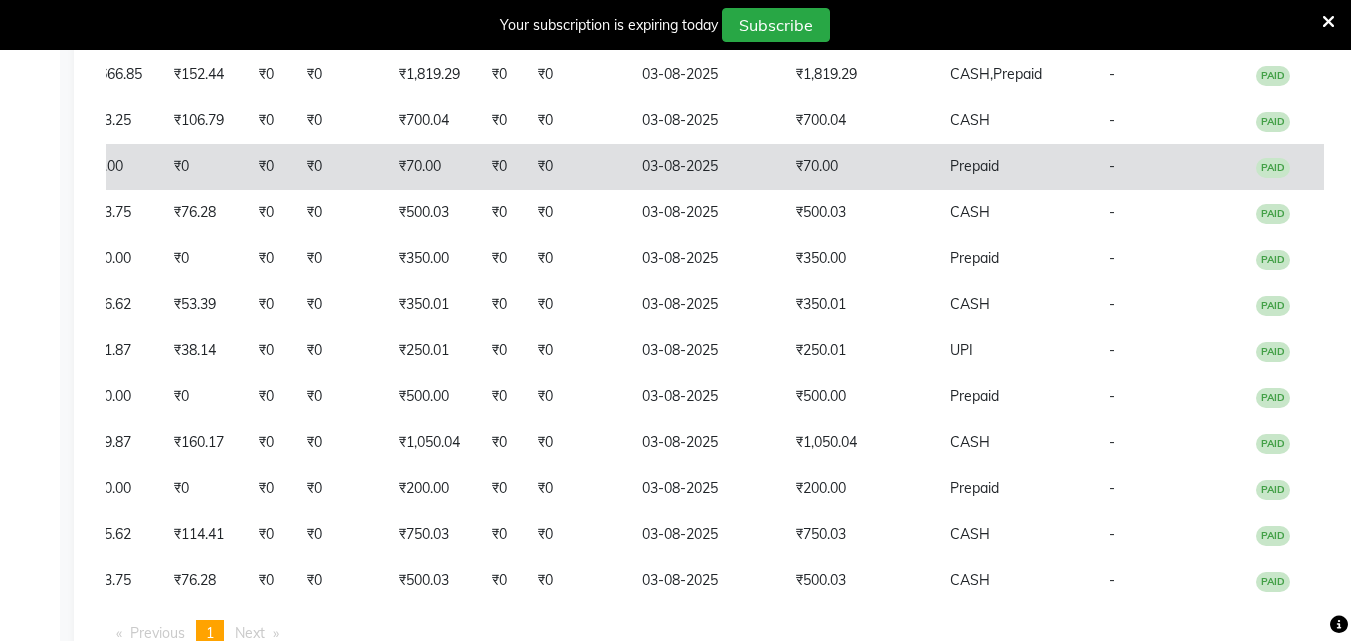 click on "₹70.00" 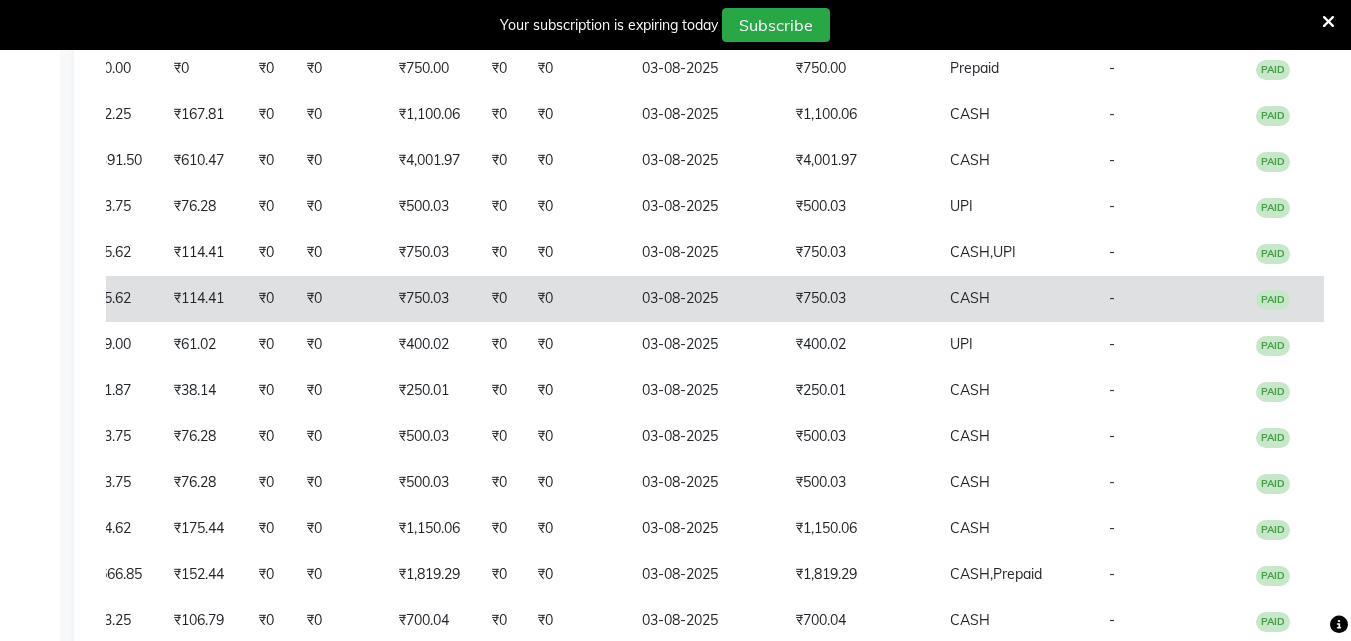 scroll, scrollTop: 2222, scrollLeft: 0, axis: vertical 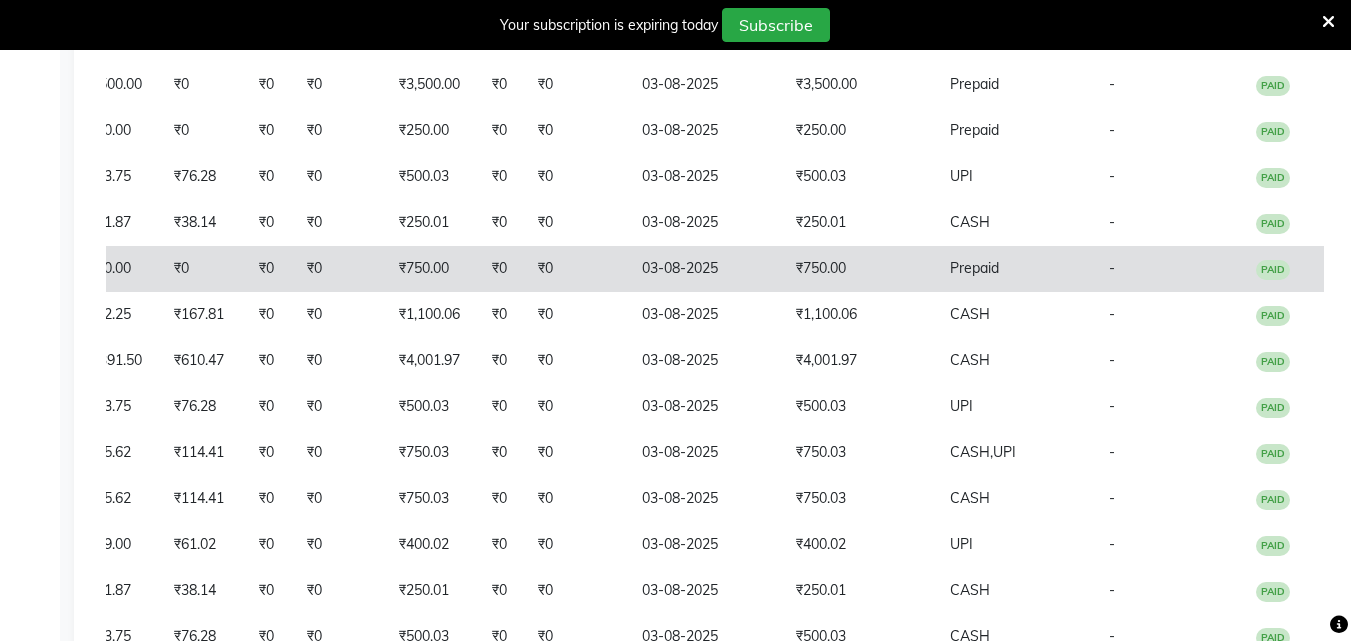 click on "Prepaid" 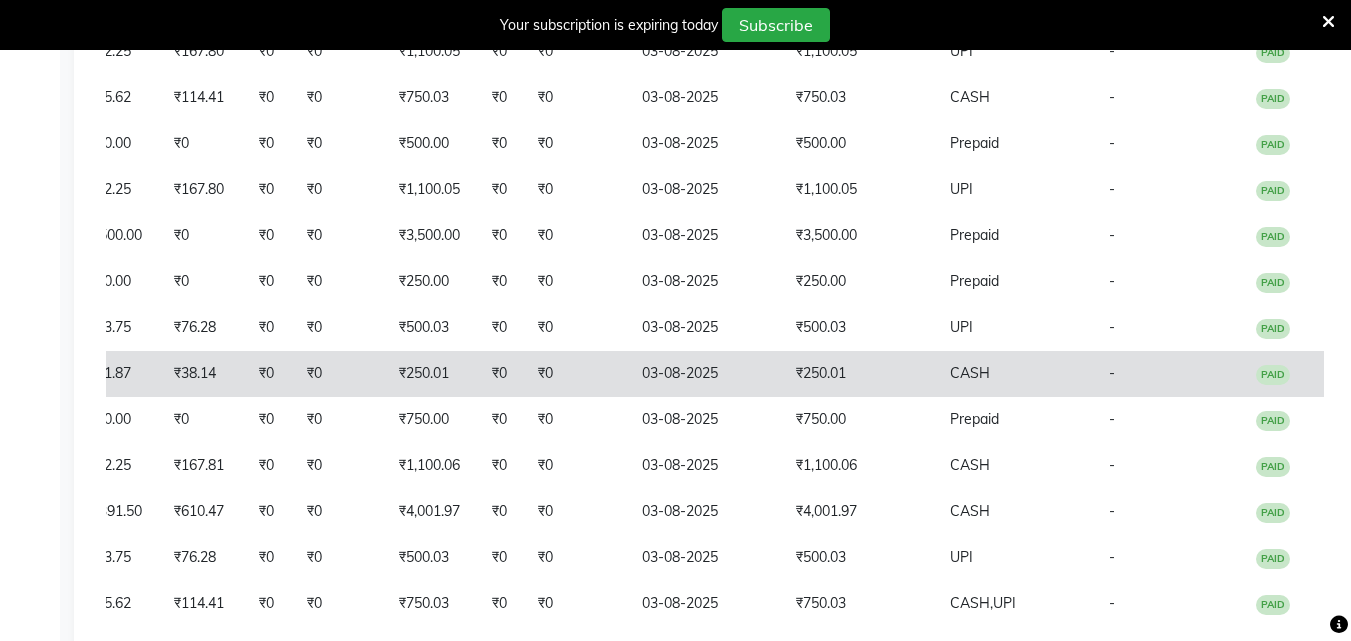 scroll, scrollTop: 2022, scrollLeft: 0, axis: vertical 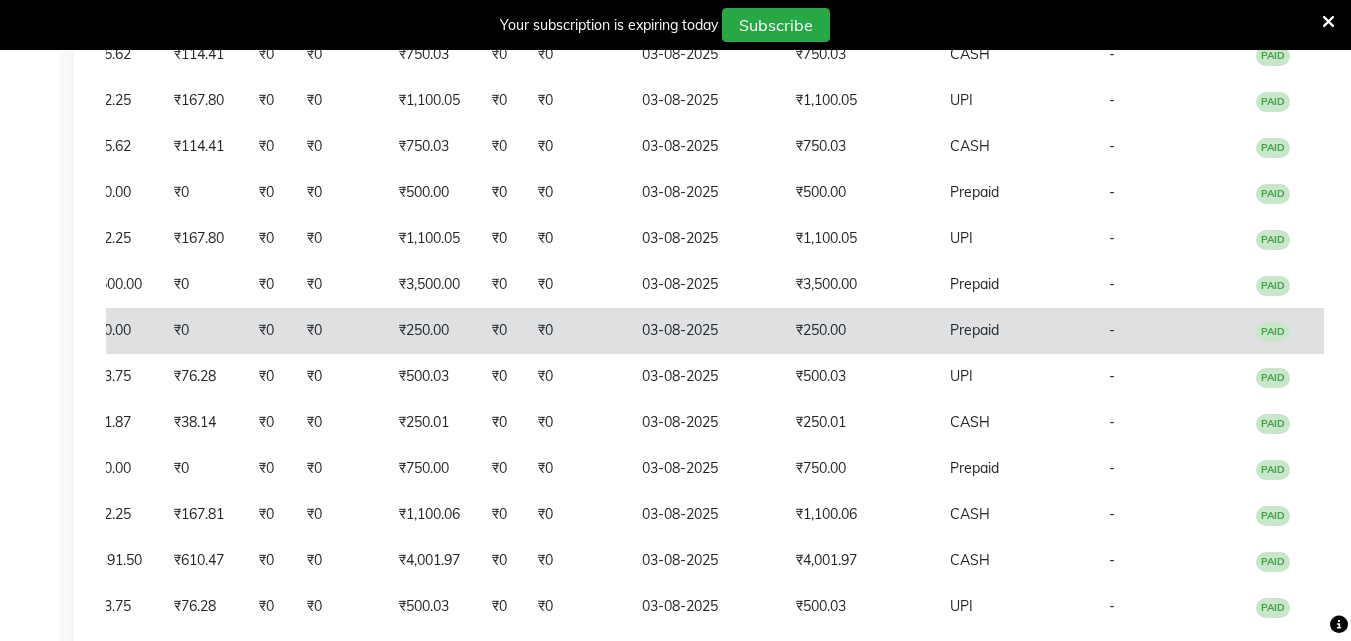 click on "₹250.00" 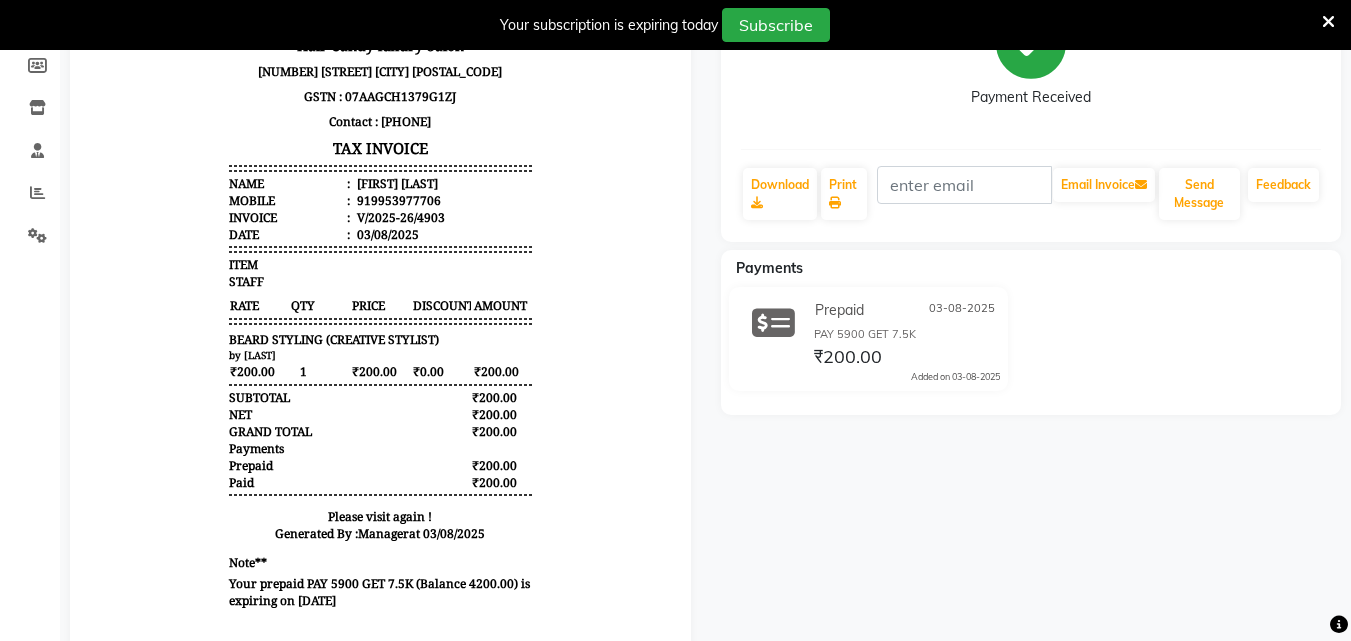 scroll, scrollTop: 16, scrollLeft: 0, axis: vertical 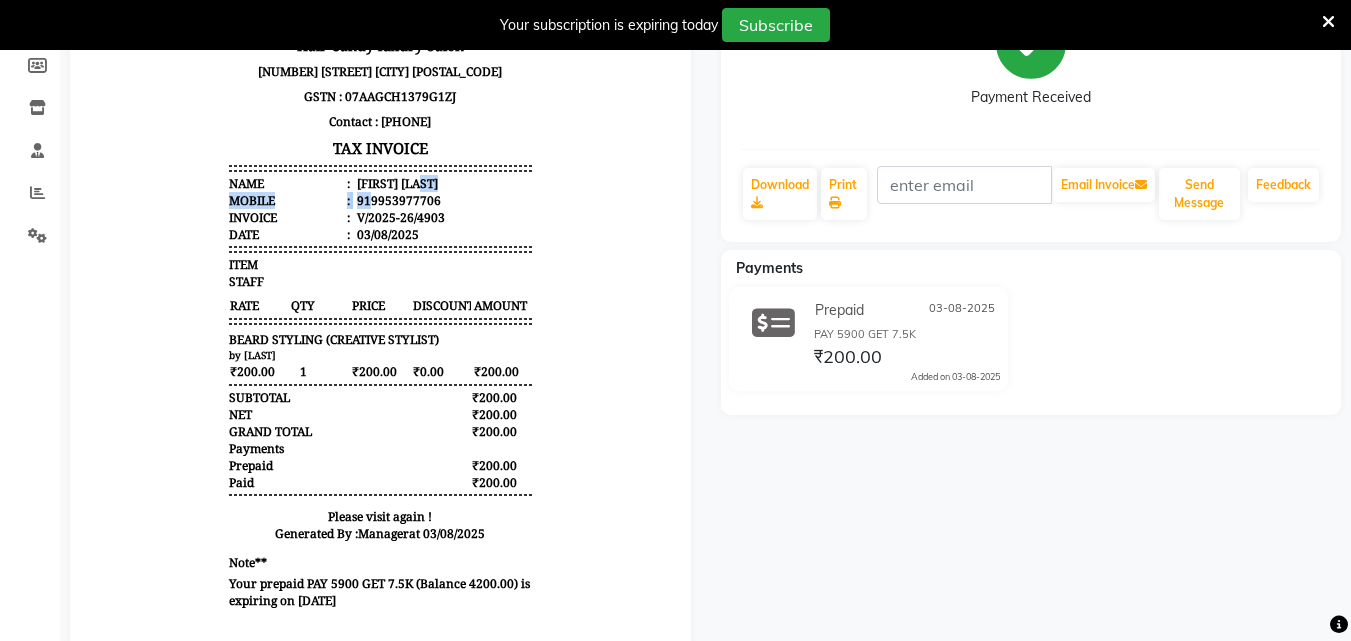 drag, startPoint x: 357, startPoint y: 199, endPoint x: 427, endPoint y: 190, distance: 70.5762 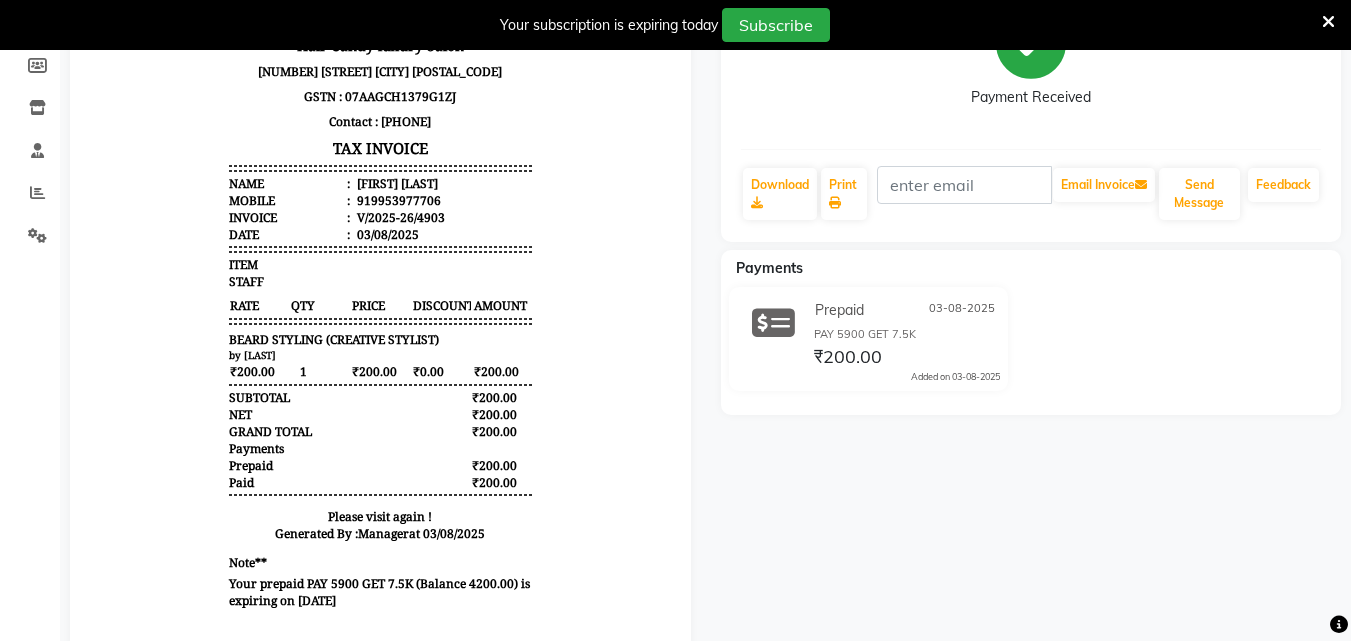click on "Invoice  :
V/2025-26/4903" at bounding box center [380, 217] 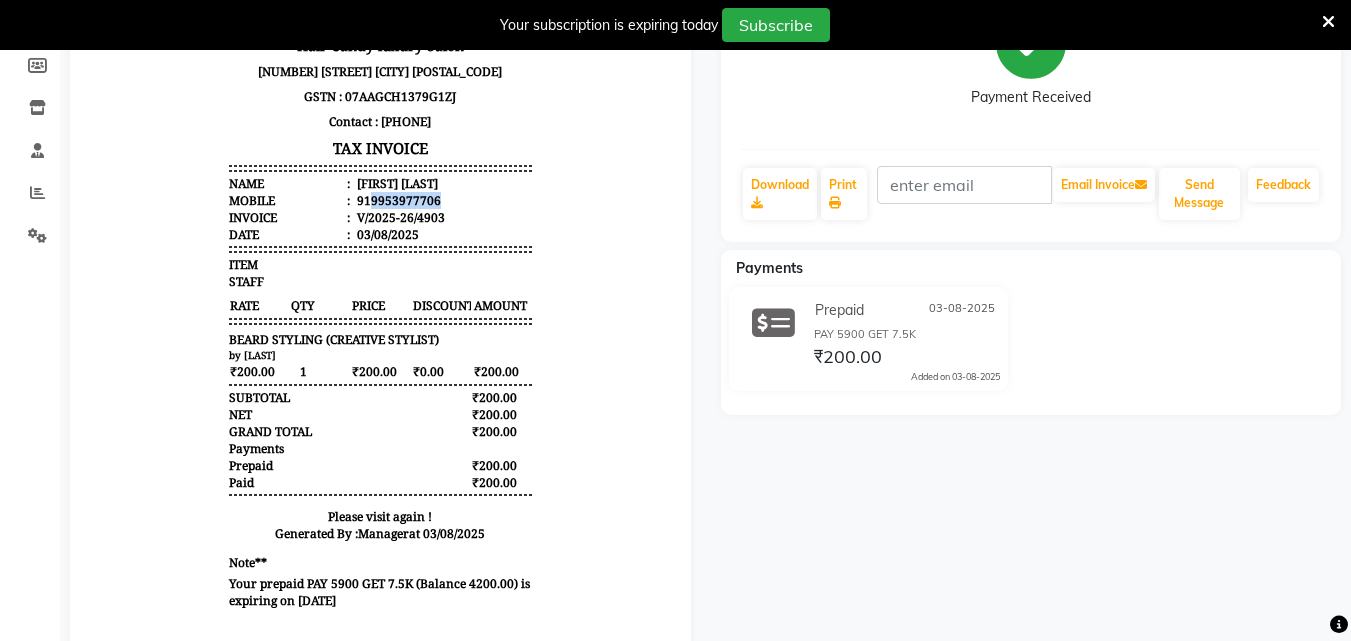 drag, startPoint x: 355, startPoint y: 197, endPoint x: 440, endPoint y: 194, distance: 85.052925 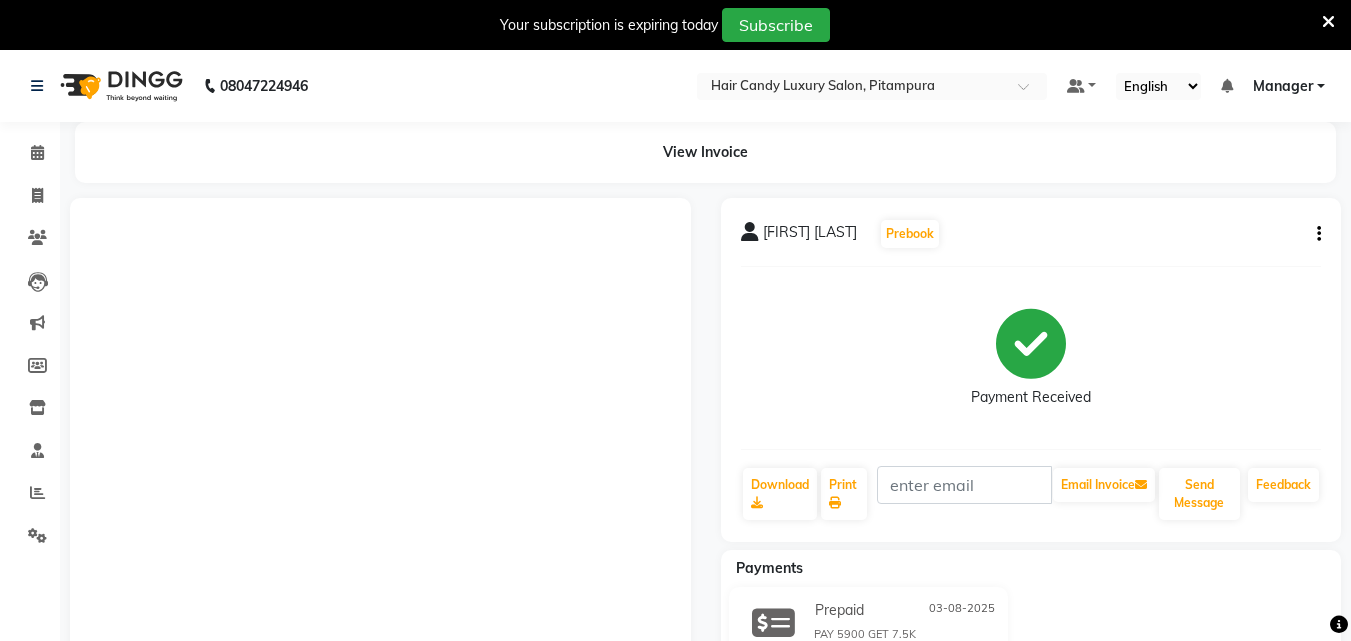 scroll, scrollTop: 0, scrollLeft: 0, axis: both 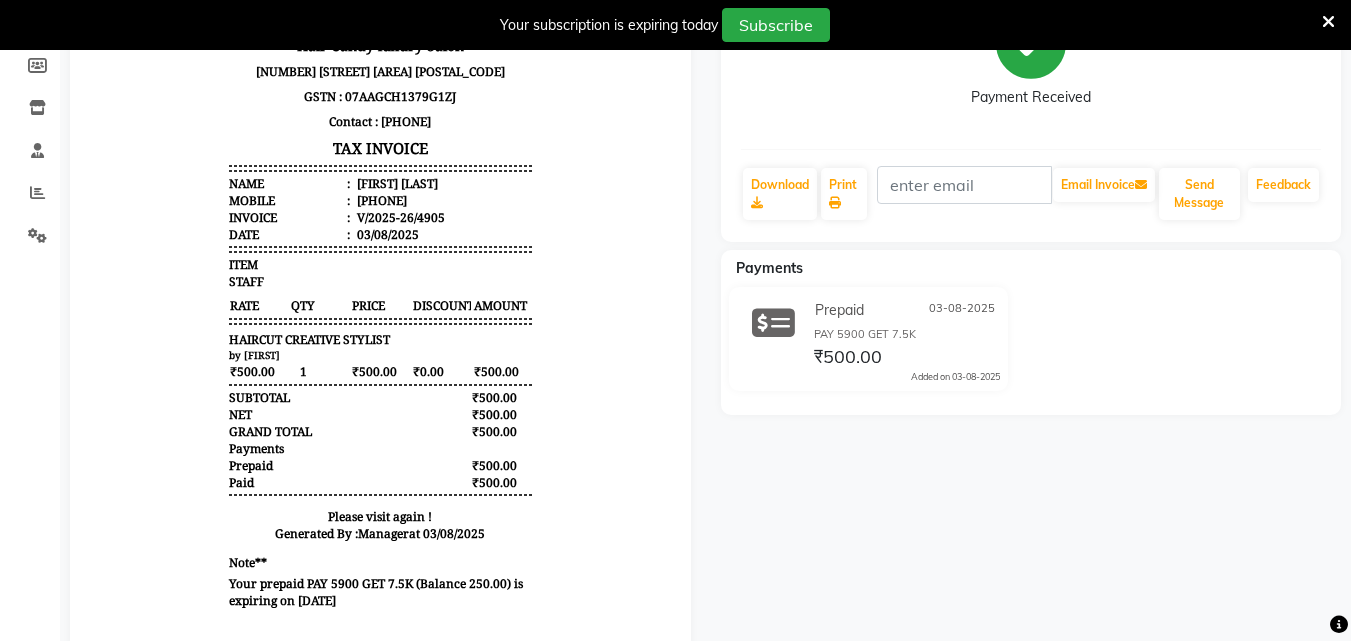 drag, startPoint x: 357, startPoint y: 199, endPoint x: 425, endPoint y: 197, distance: 68.0294 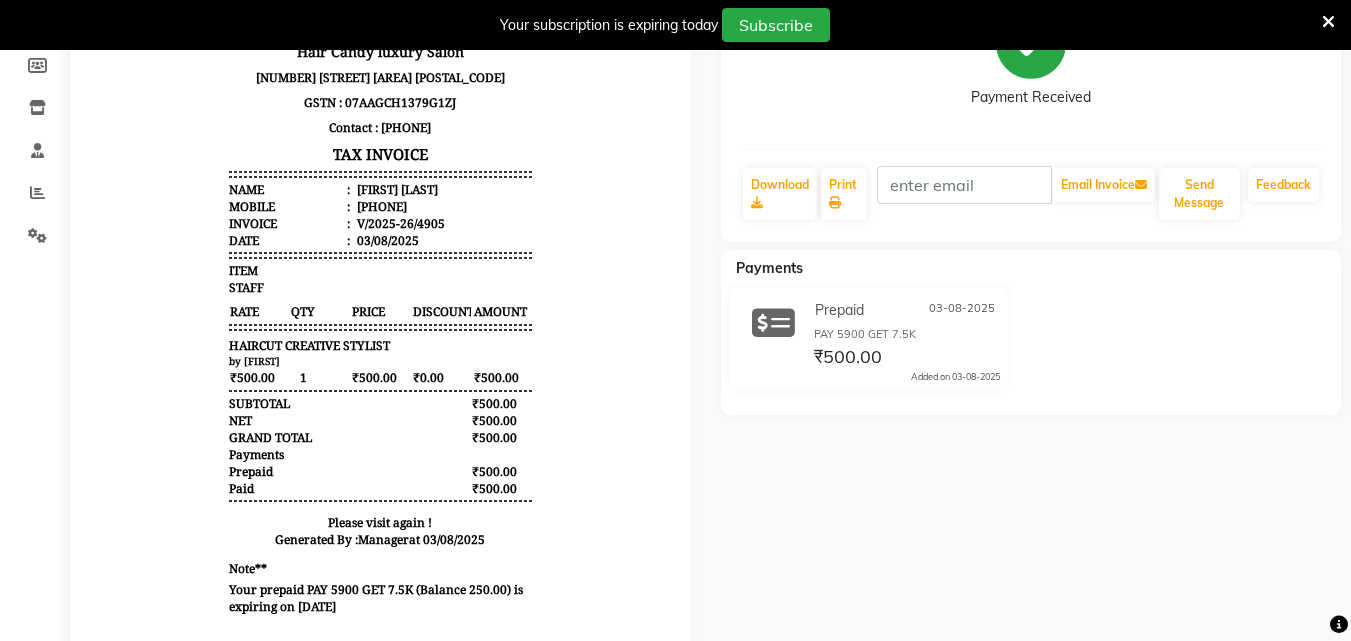 scroll, scrollTop: 0, scrollLeft: 0, axis: both 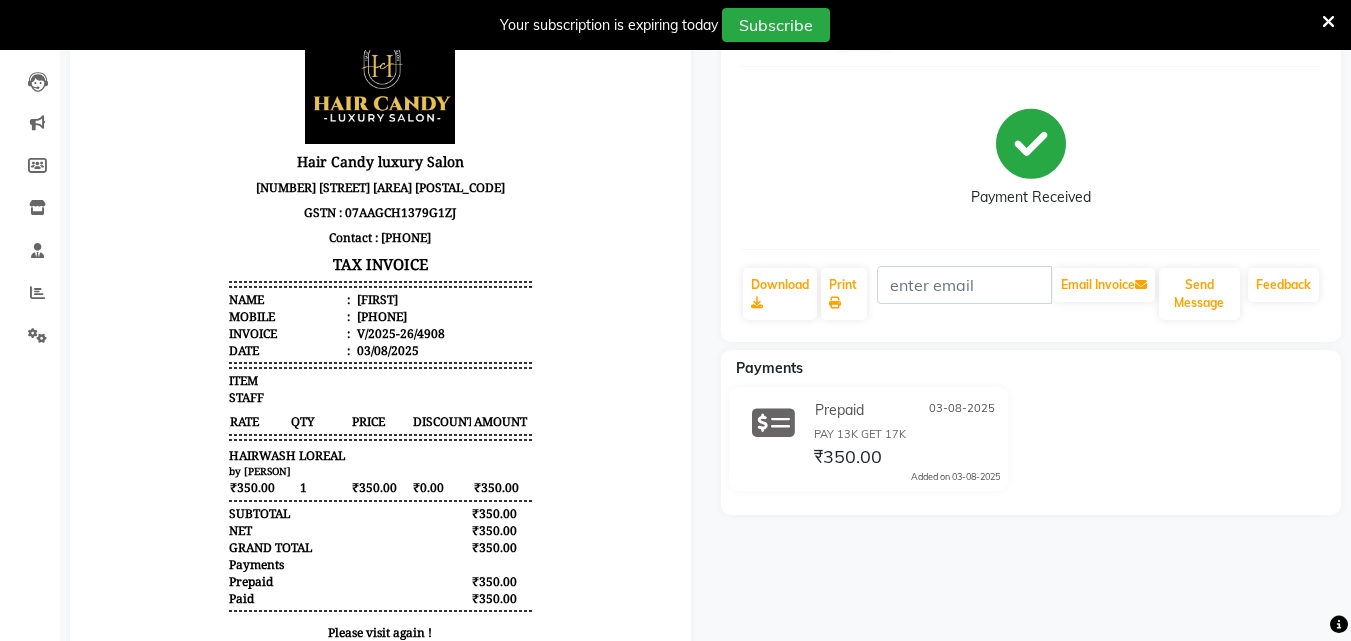drag, startPoint x: 359, startPoint y: 315, endPoint x: 429, endPoint y: 308, distance: 70.34913 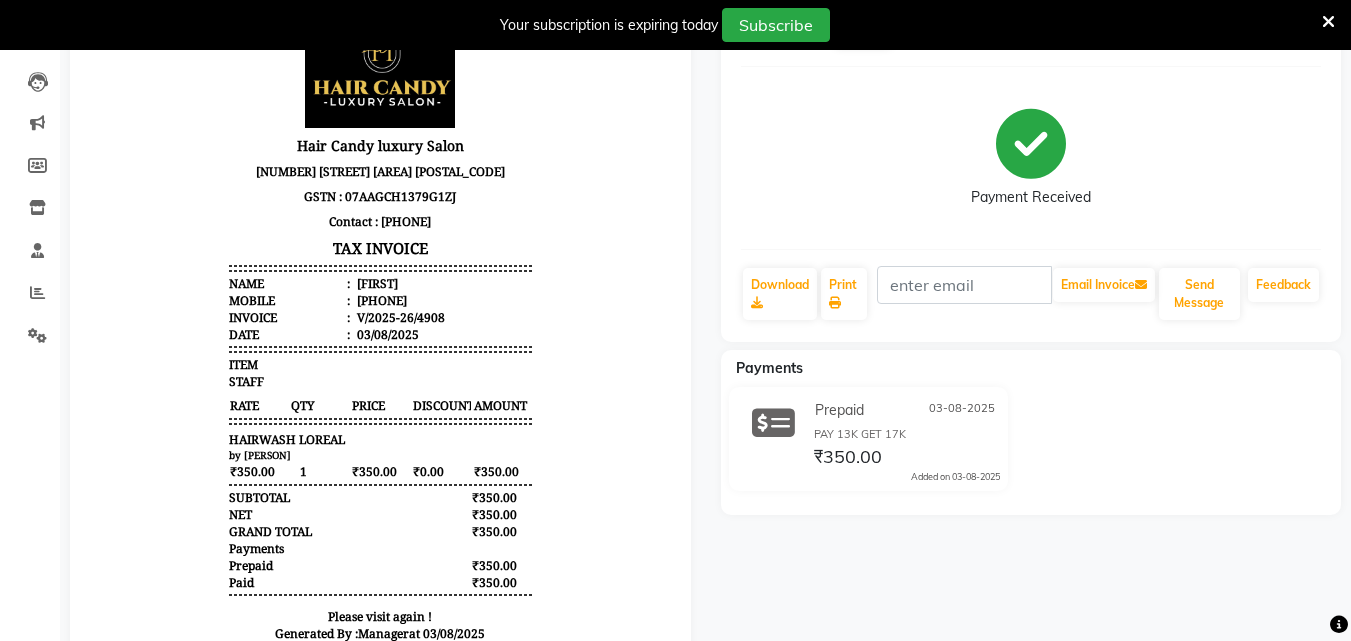 scroll, scrollTop: 300, scrollLeft: 0, axis: vertical 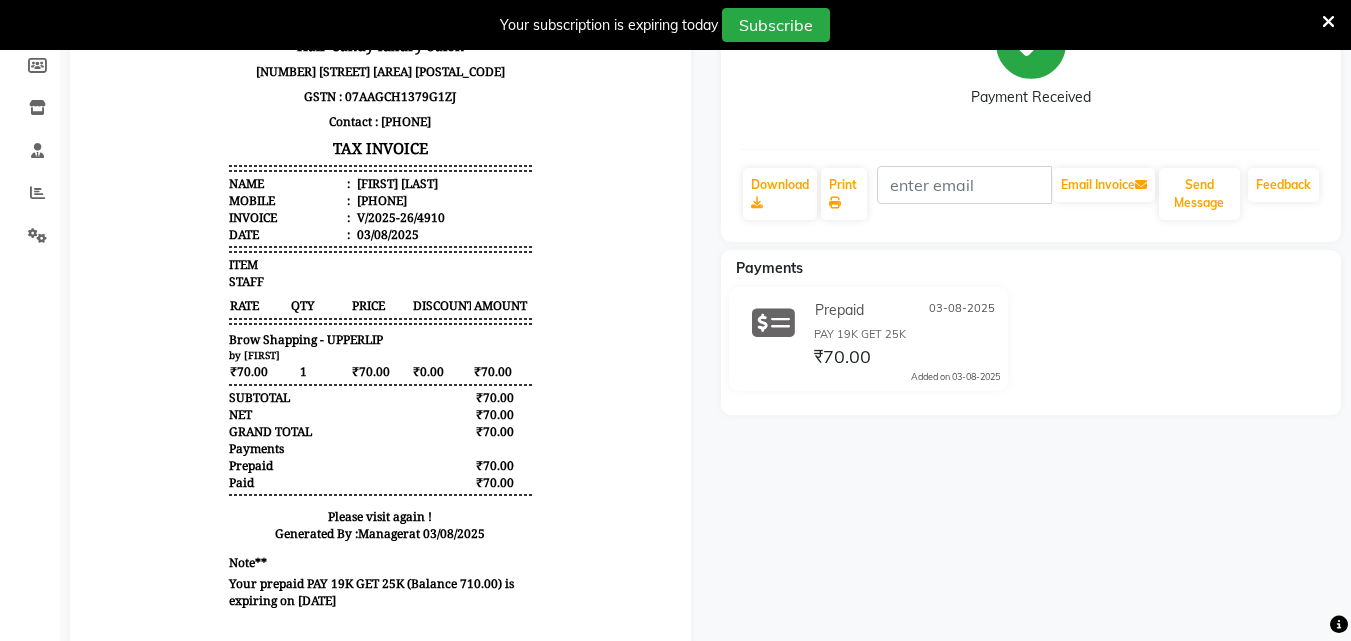 drag, startPoint x: 356, startPoint y: 199, endPoint x: 418, endPoint y: 201, distance: 62.03225 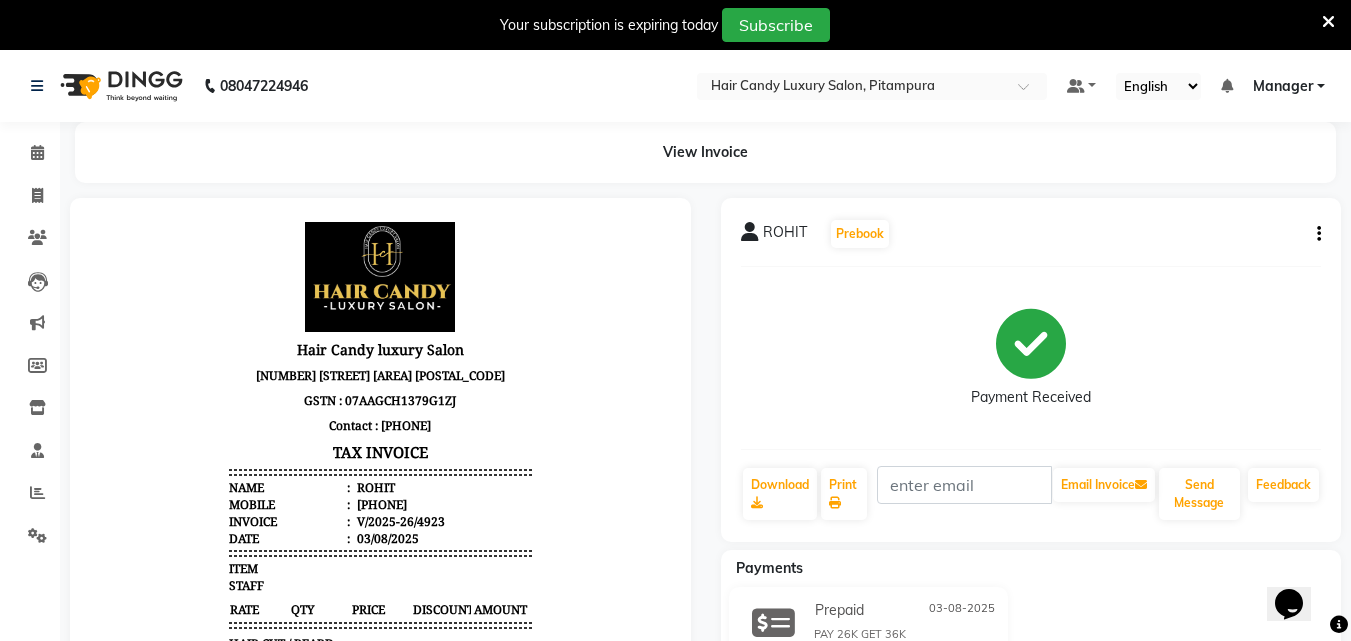 scroll, scrollTop: 16, scrollLeft: 0, axis: vertical 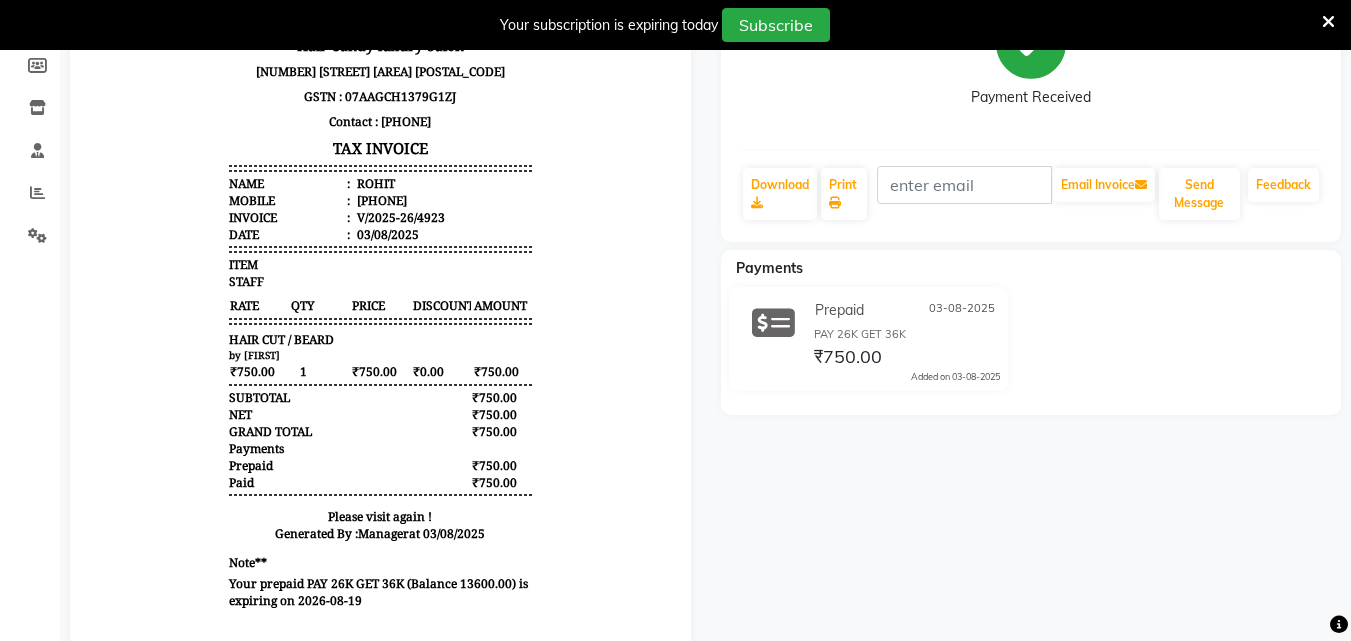 drag, startPoint x: 355, startPoint y: 198, endPoint x: 425, endPoint y: 197, distance: 70.00714 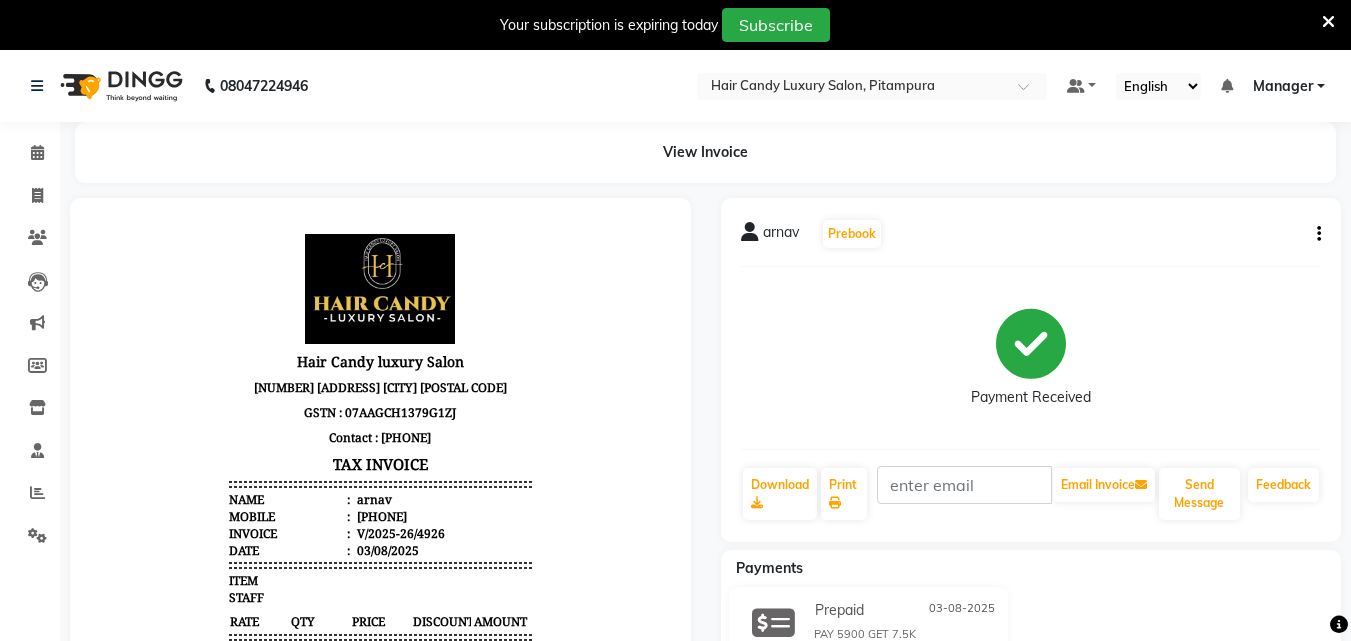 scroll, scrollTop: 0, scrollLeft: 0, axis: both 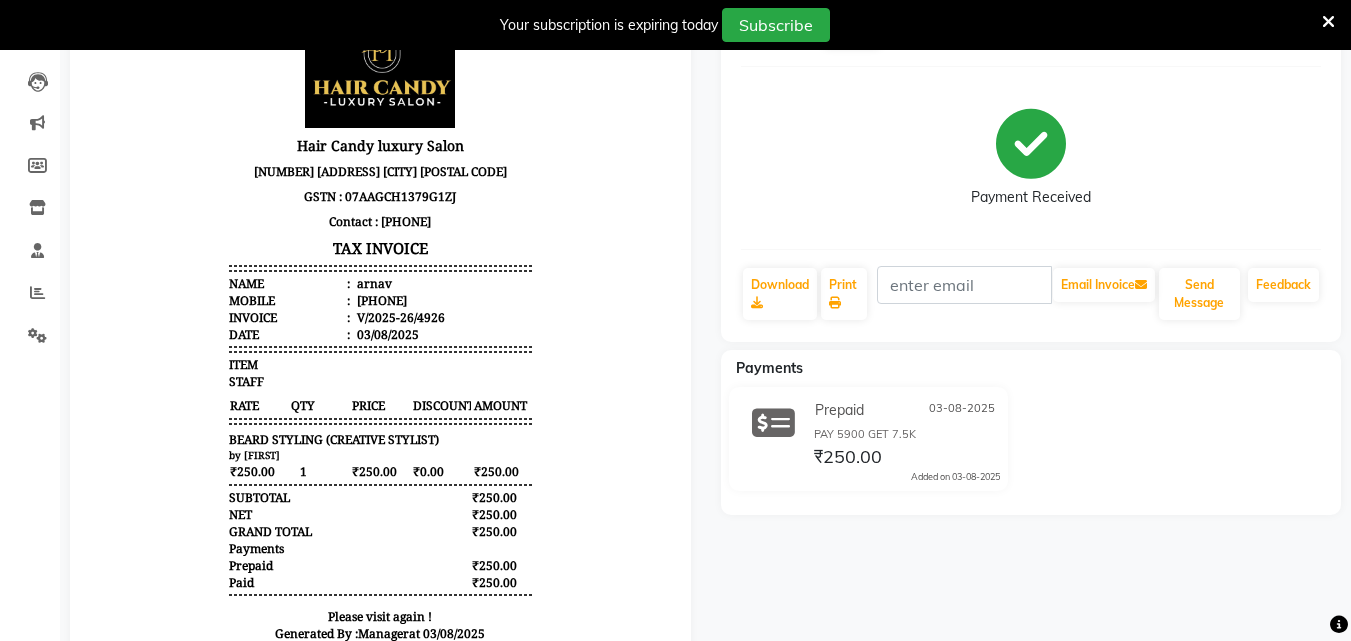 drag, startPoint x: 357, startPoint y: 300, endPoint x: 425, endPoint y: 303, distance: 68.06615 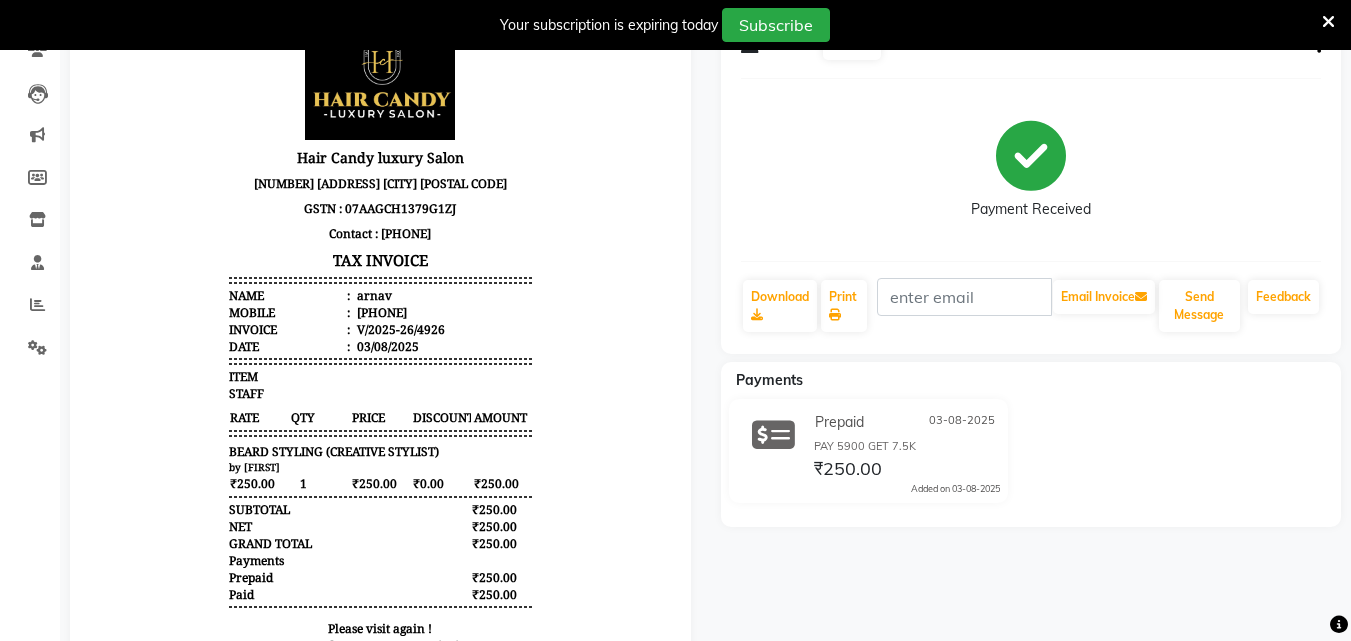 scroll, scrollTop: 0, scrollLeft: 0, axis: both 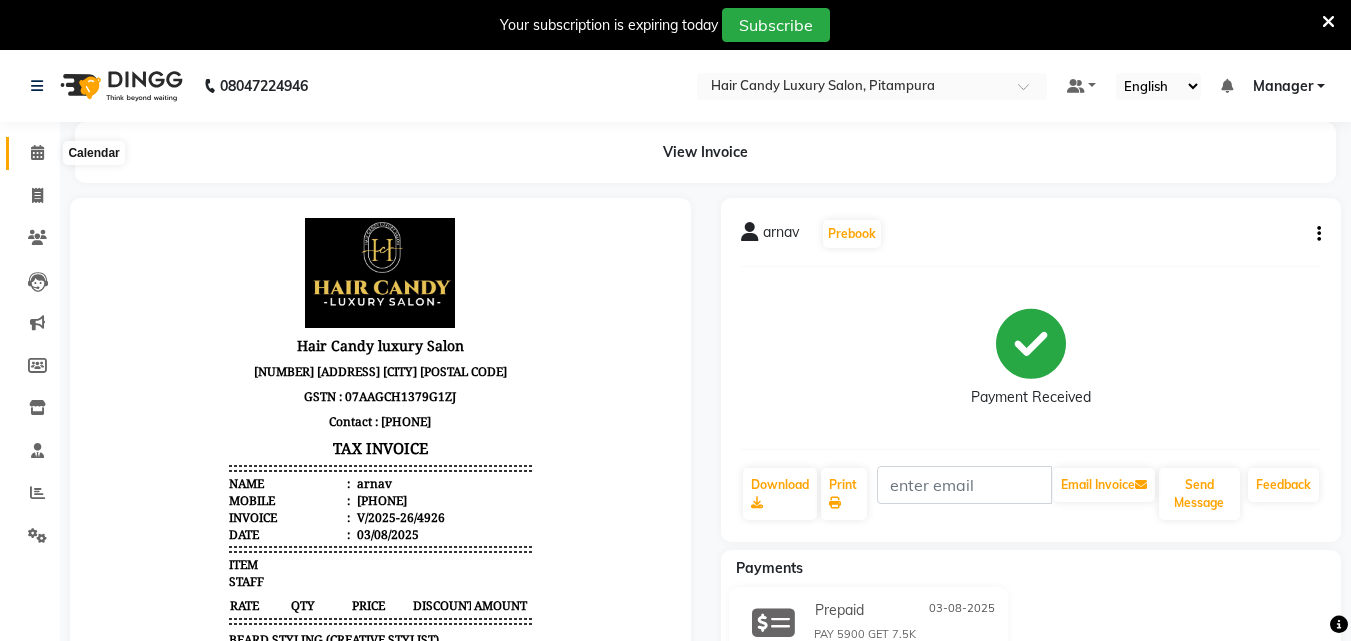 click 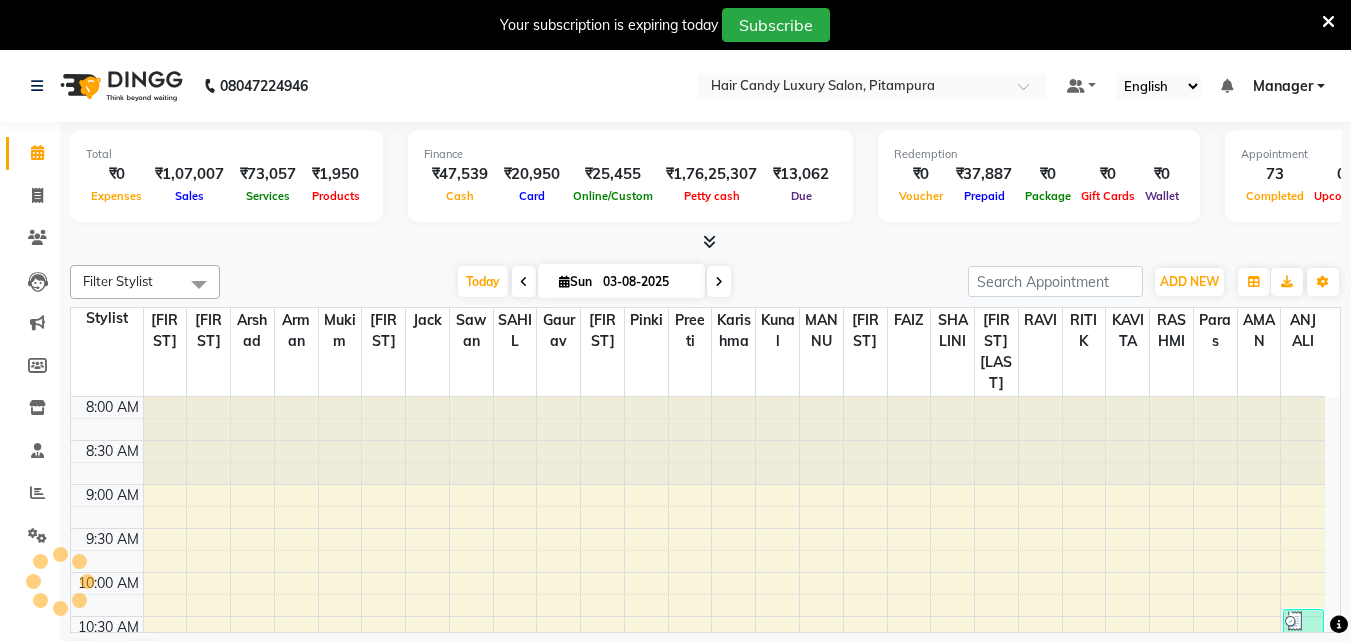 scroll, scrollTop: 0, scrollLeft: 0, axis: both 